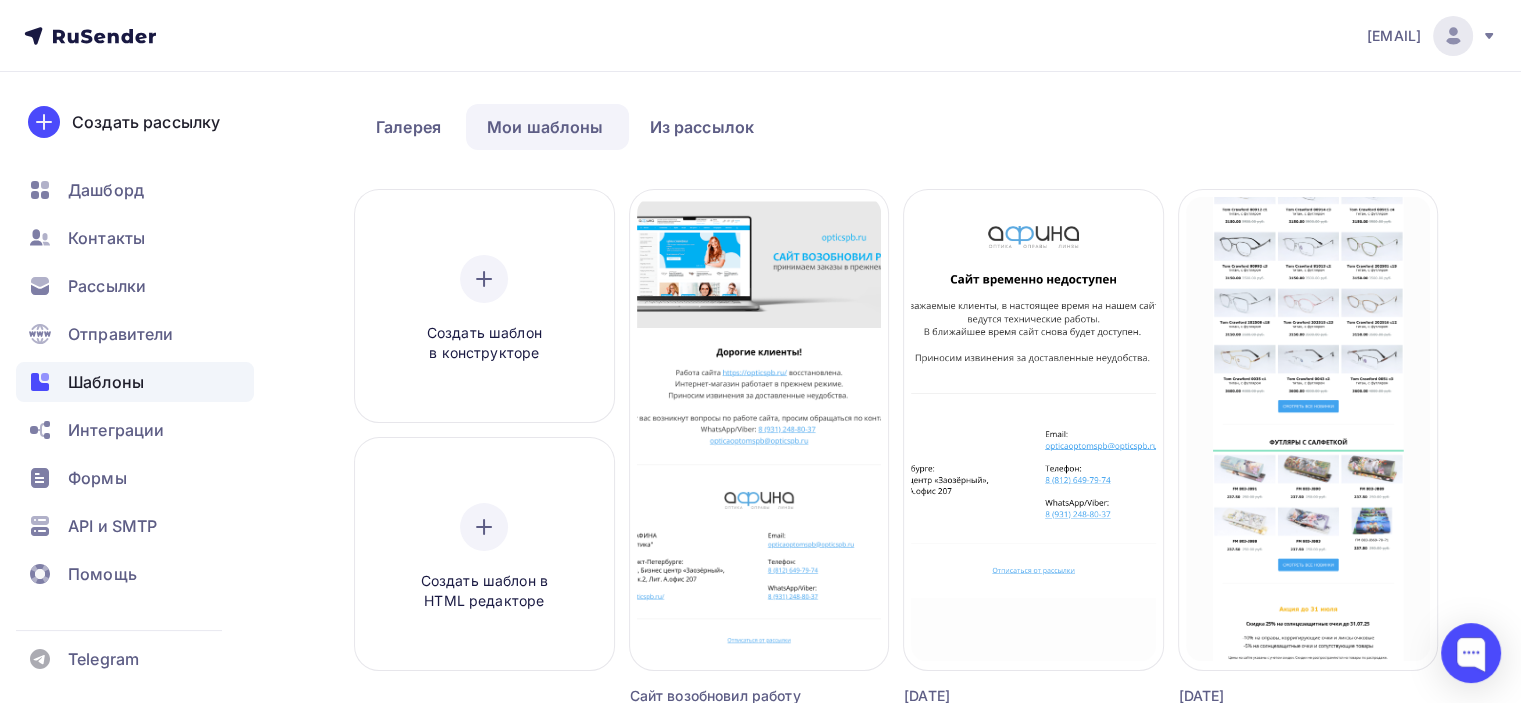 scroll, scrollTop: 100, scrollLeft: 0, axis: vertical 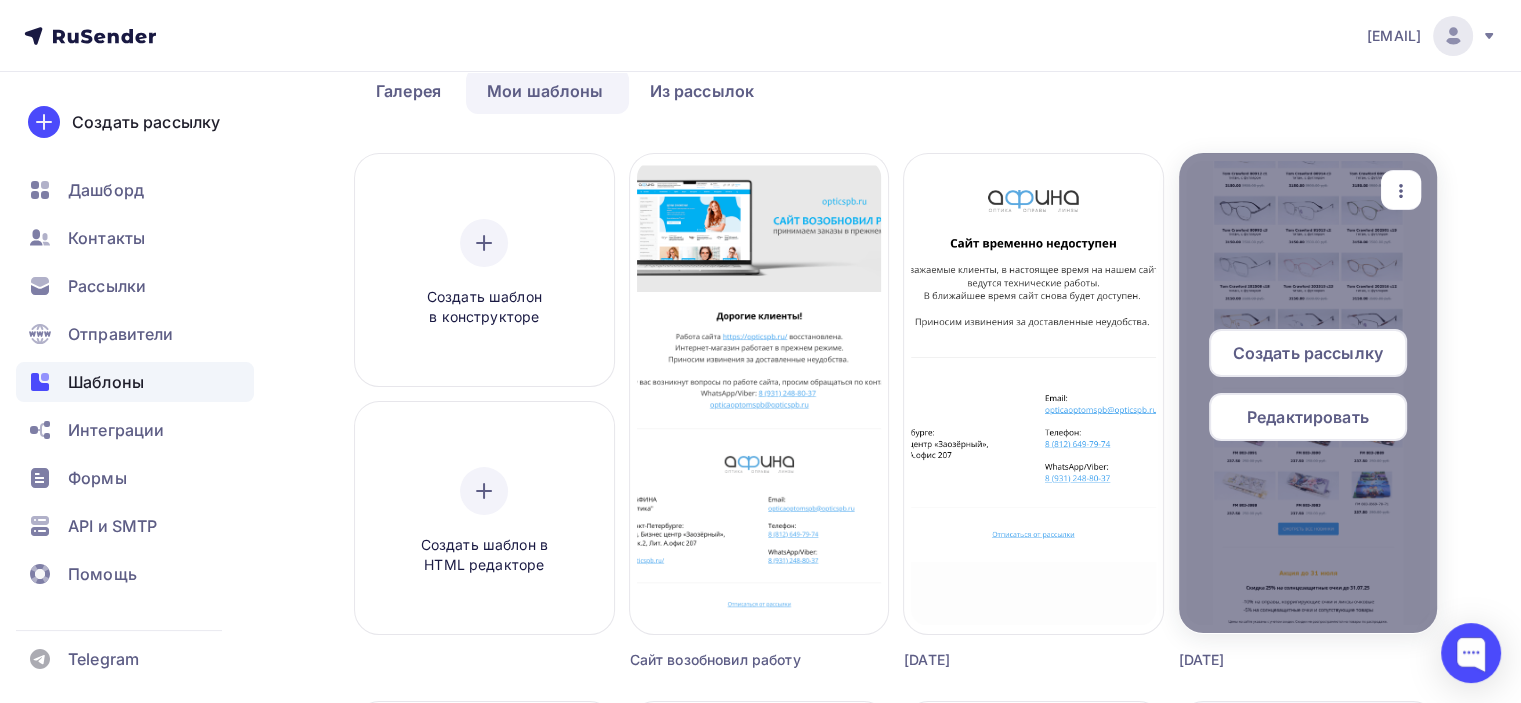 click on "Редактировать" at bounding box center [1308, 417] 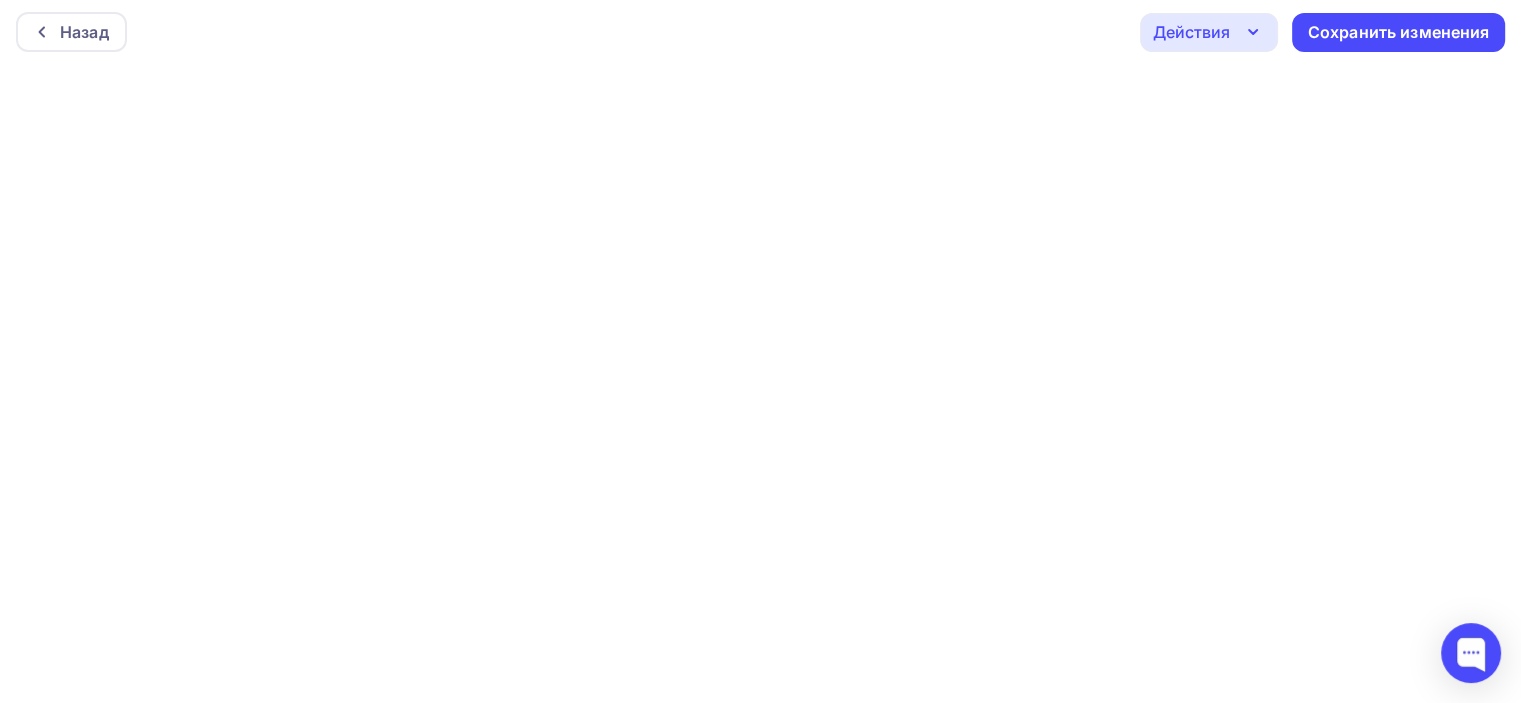 scroll, scrollTop: 4, scrollLeft: 0, axis: vertical 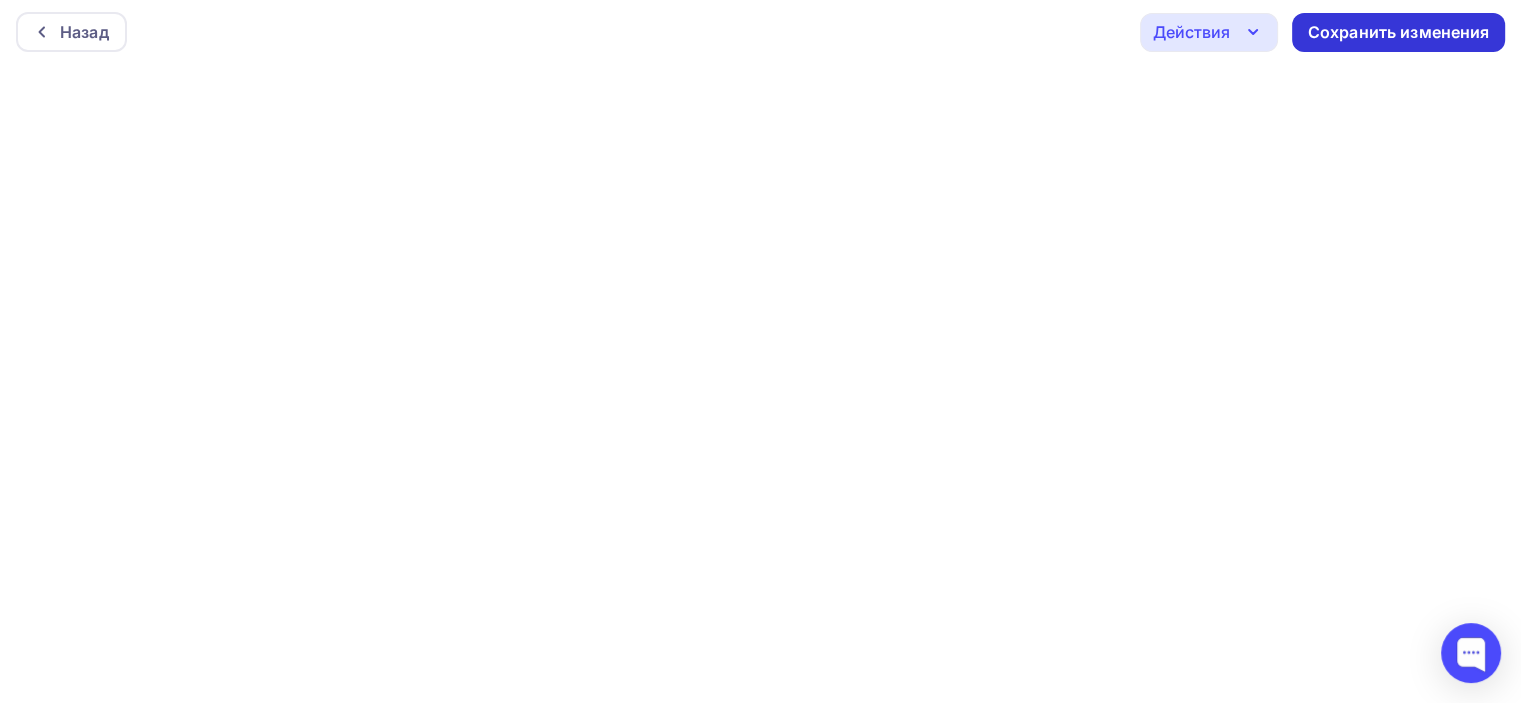 click on "Сохранить изменения" at bounding box center (1399, 32) 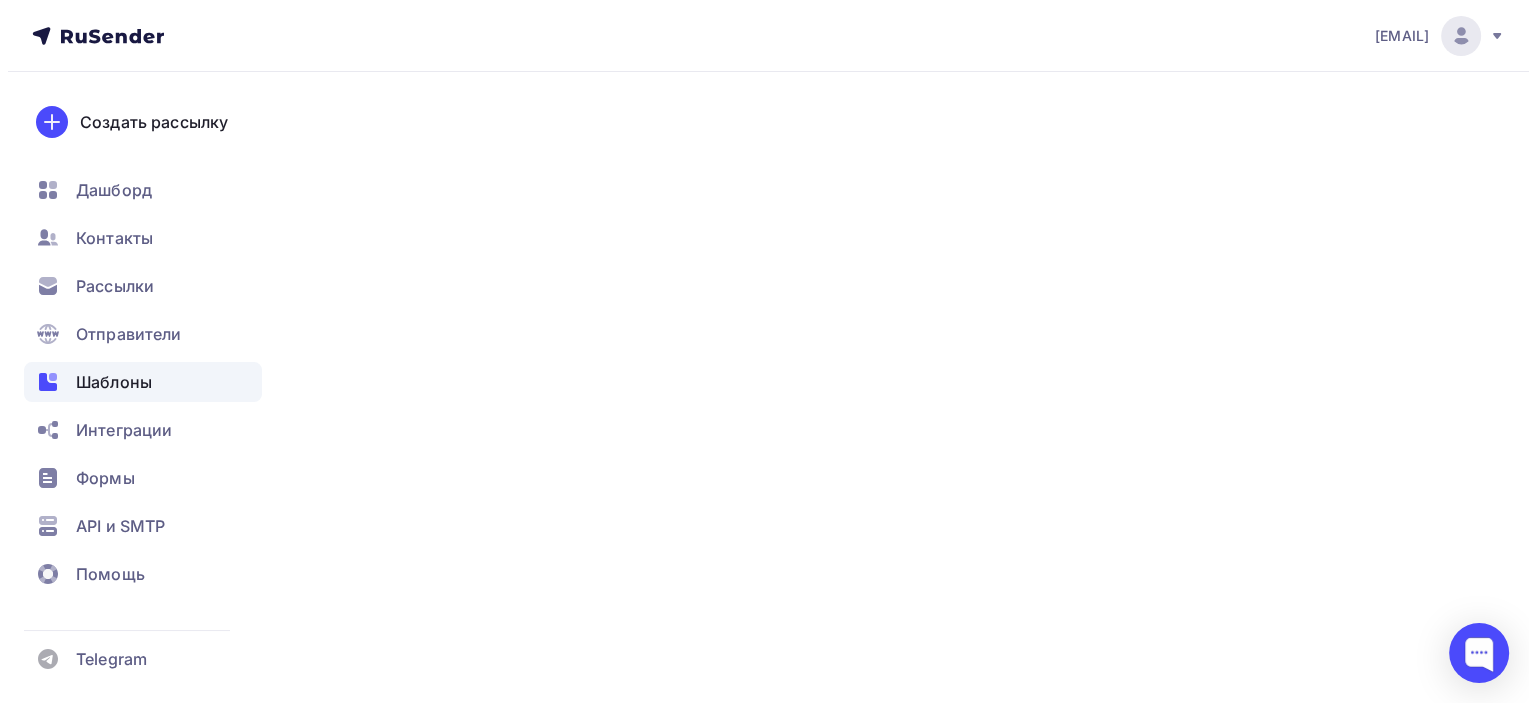 scroll, scrollTop: 0, scrollLeft: 0, axis: both 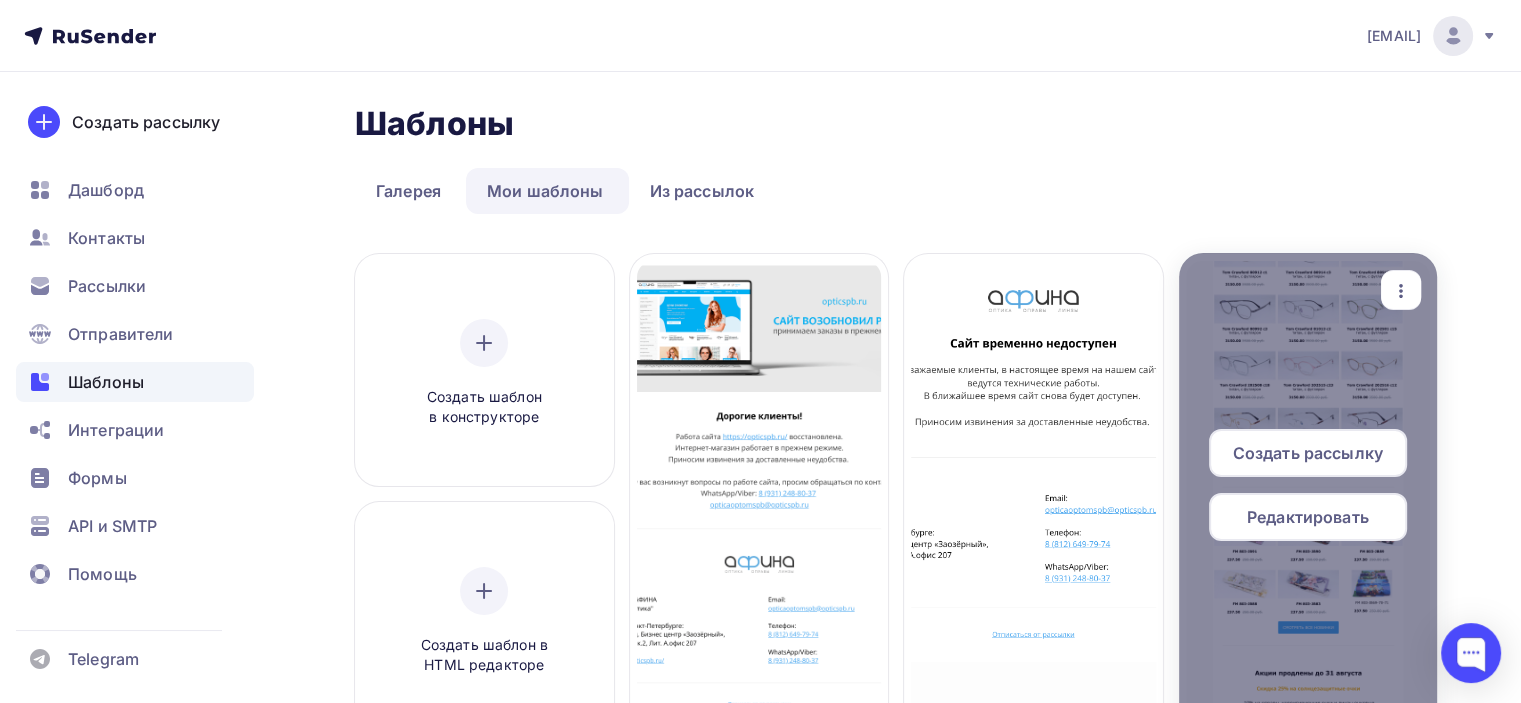 click 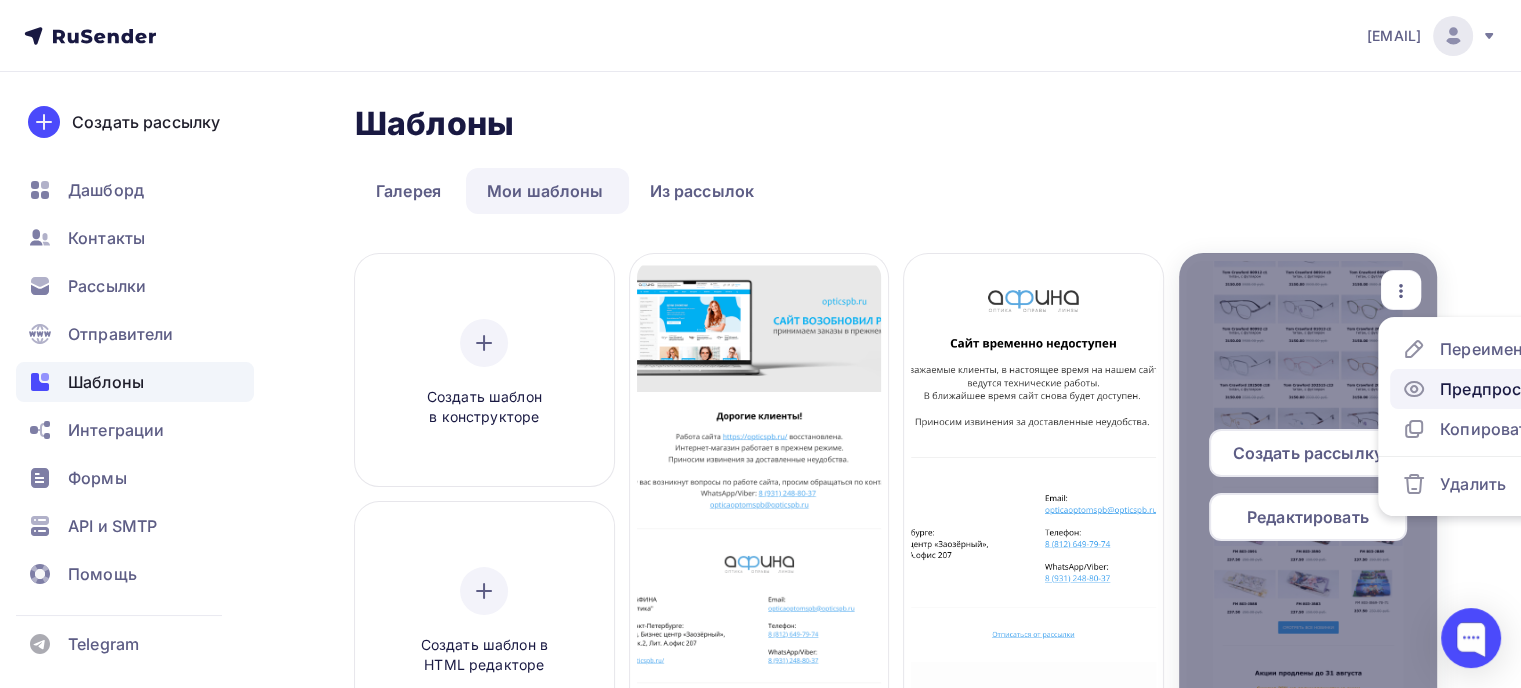 click on "Предпросмотр" at bounding box center [1482, 389] 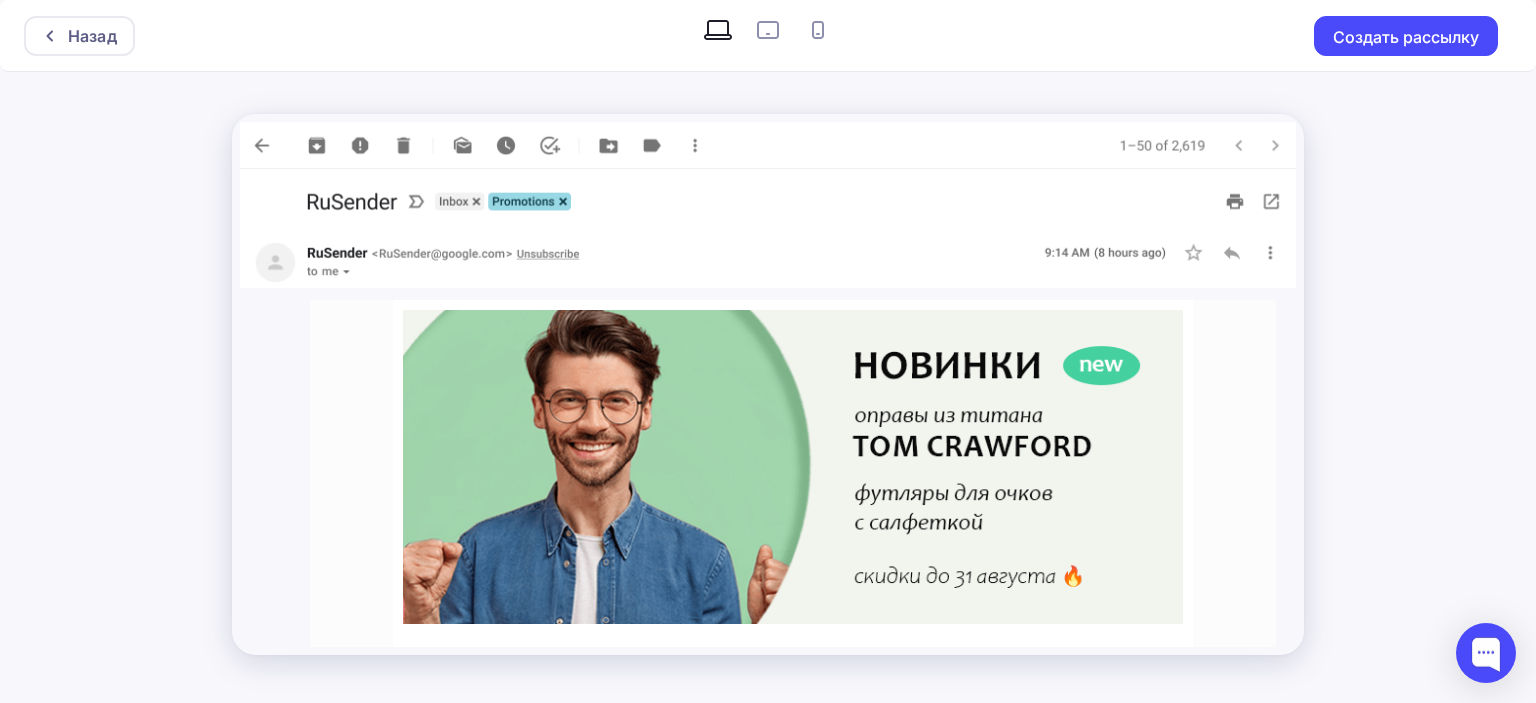 scroll, scrollTop: 0, scrollLeft: 0, axis: both 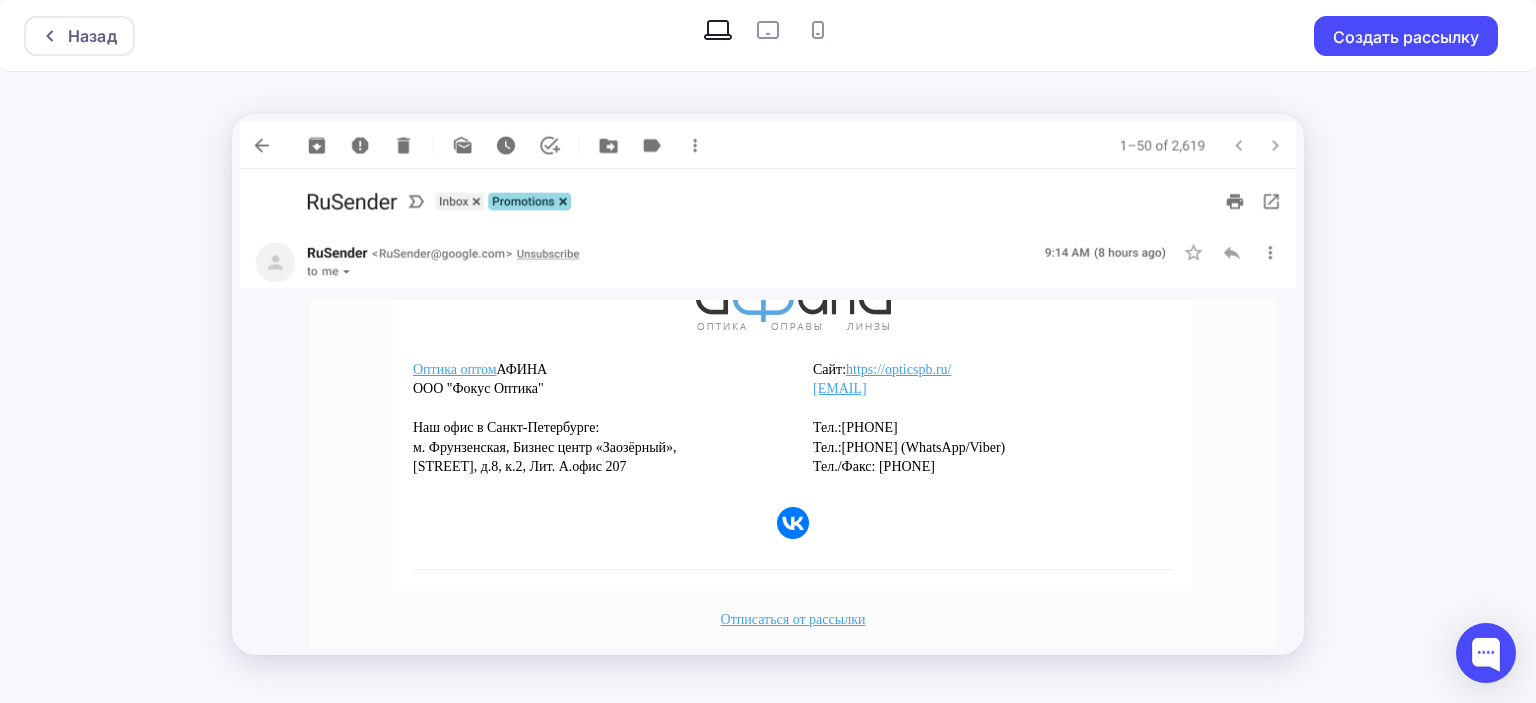 click 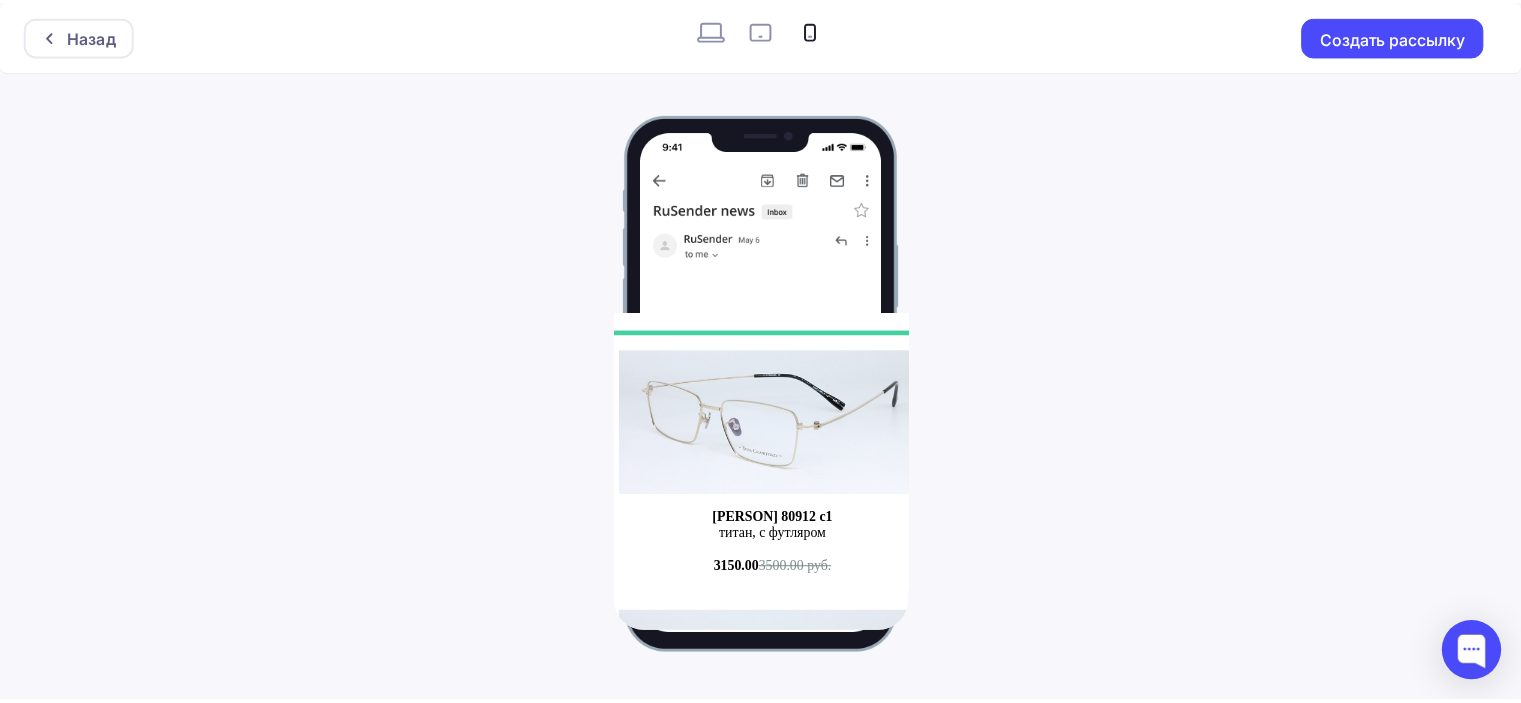 scroll, scrollTop: 0, scrollLeft: 0, axis: both 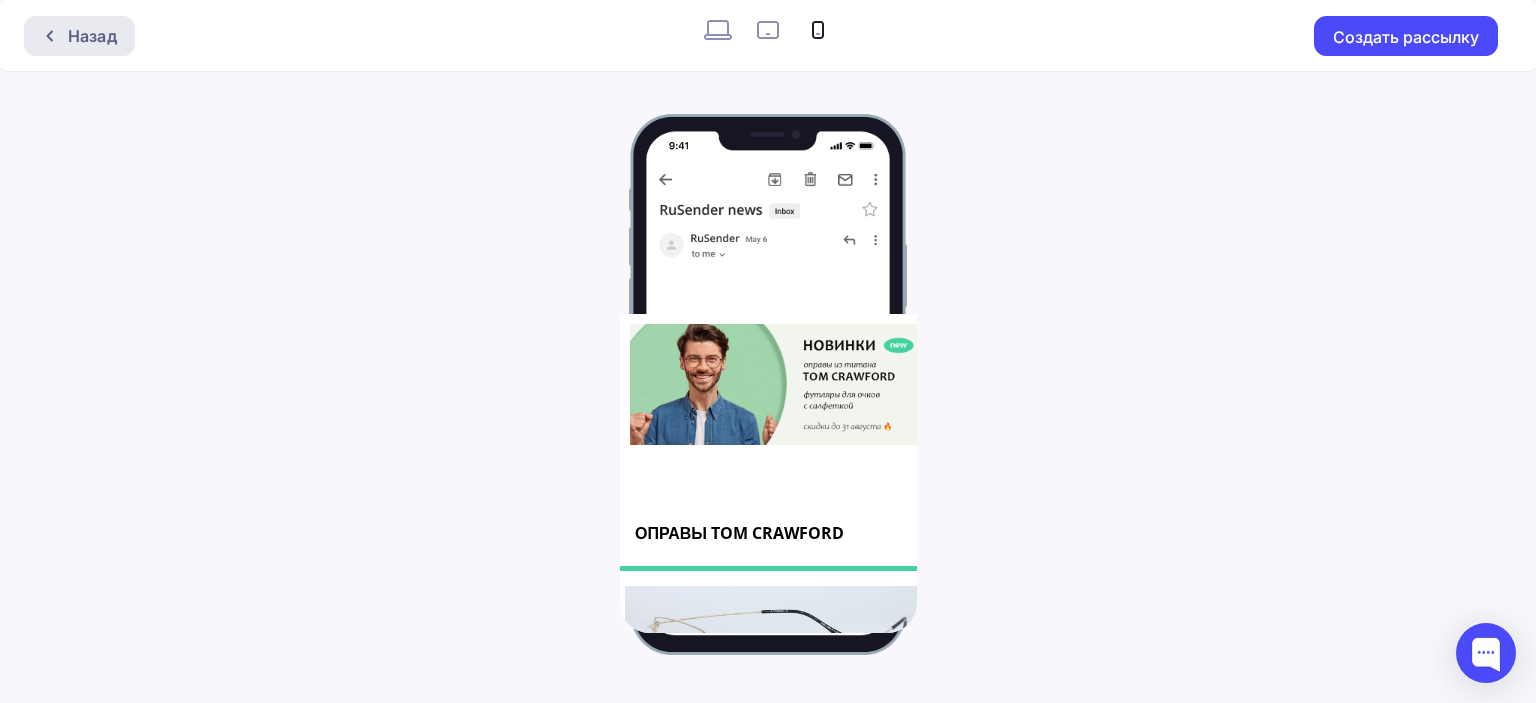click on "Назад" at bounding box center (92, 36) 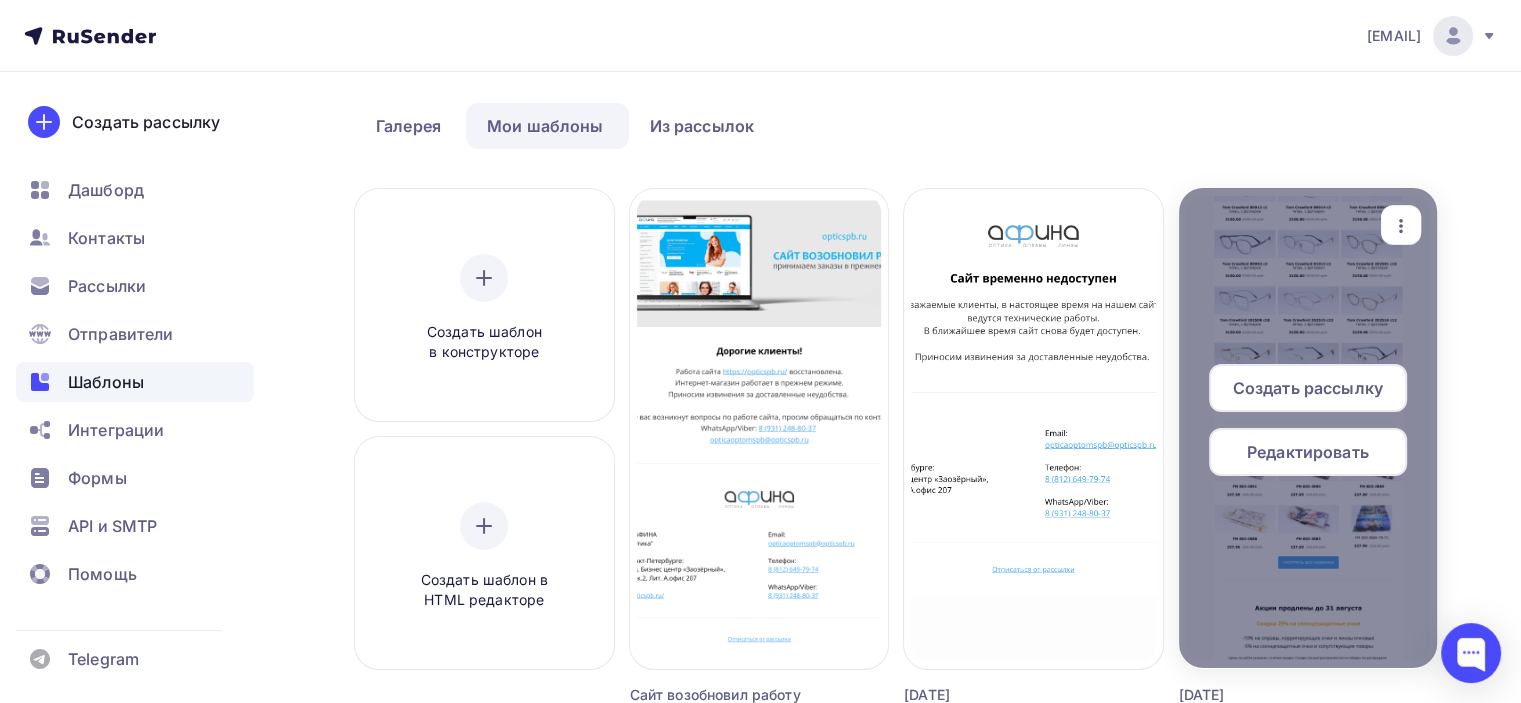 scroll, scrollTop: 100, scrollLeft: 0, axis: vertical 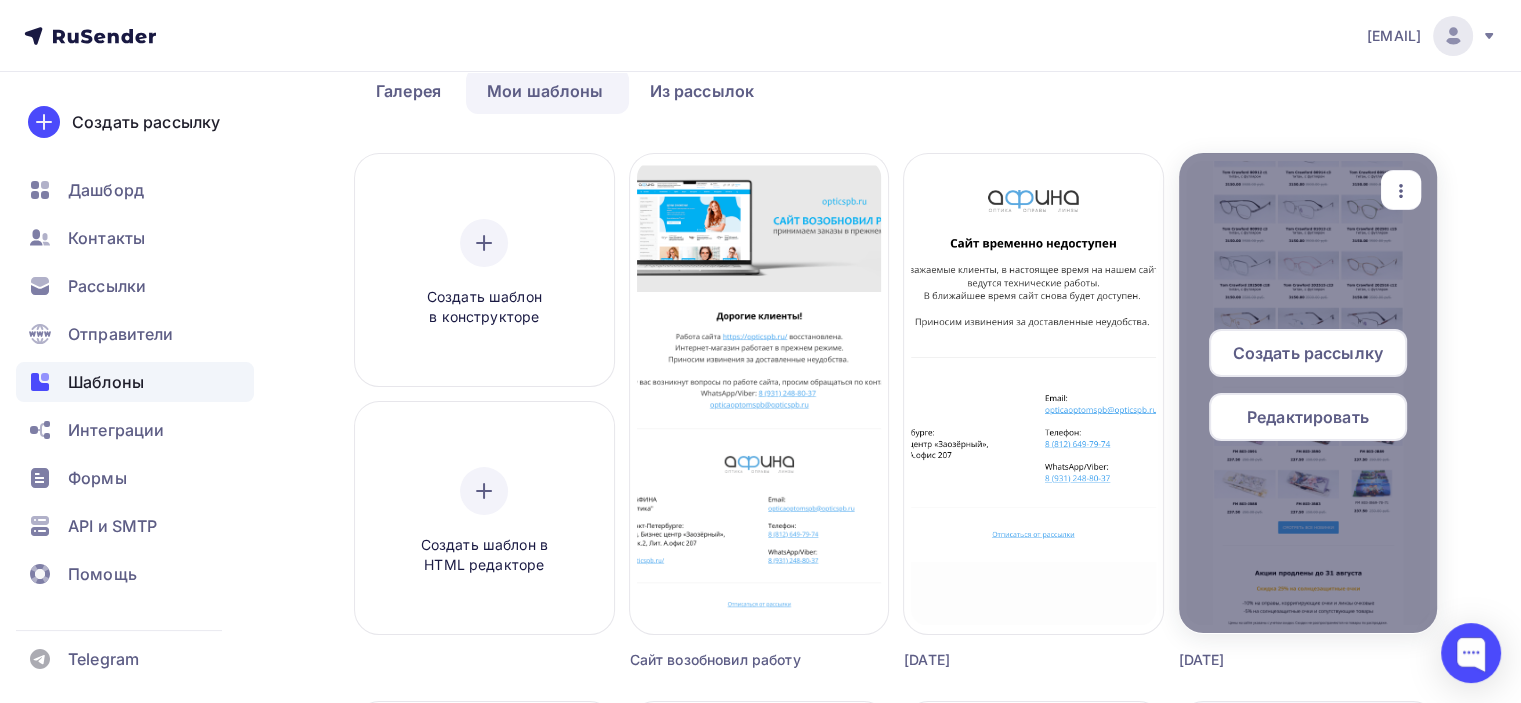 click on "Создать рассылку" at bounding box center [1308, 353] 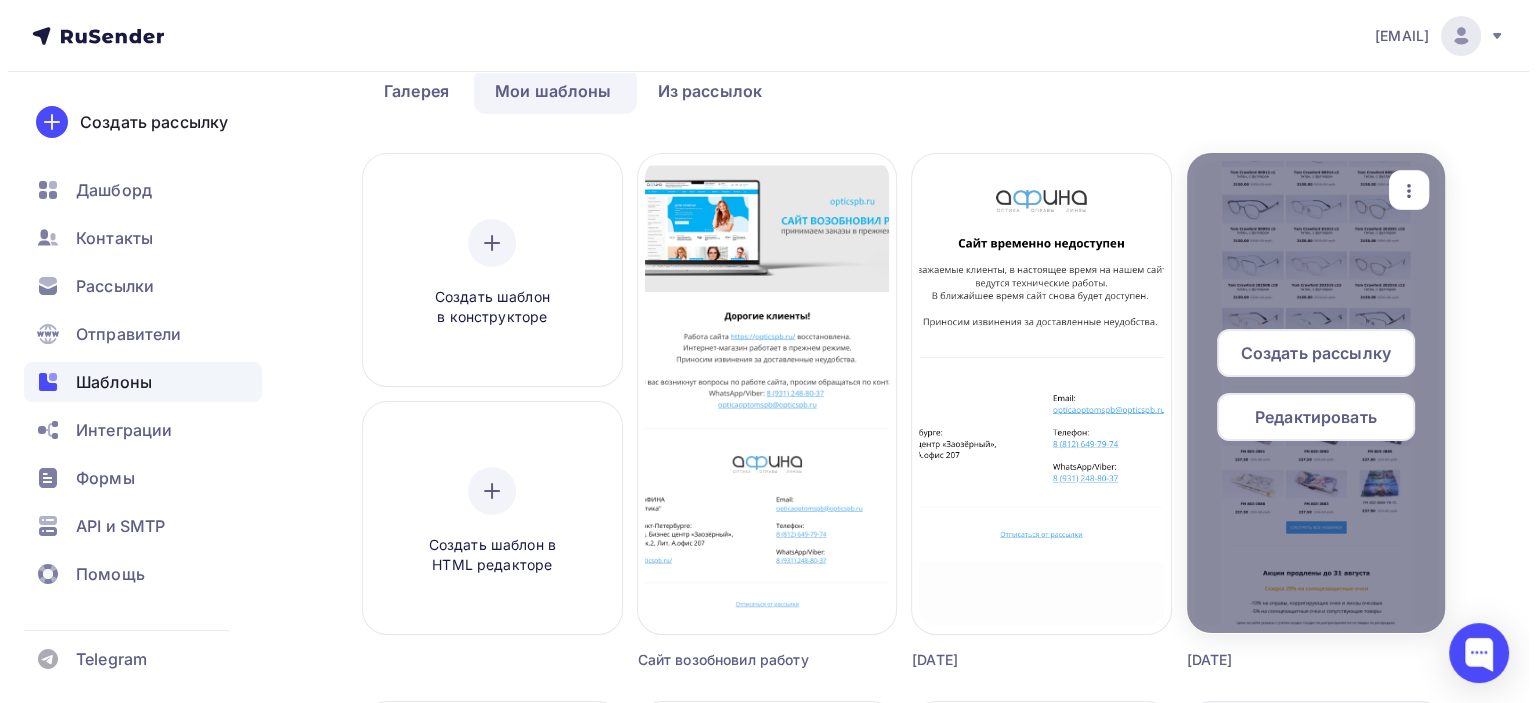 scroll, scrollTop: 0, scrollLeft: 0, axis: both 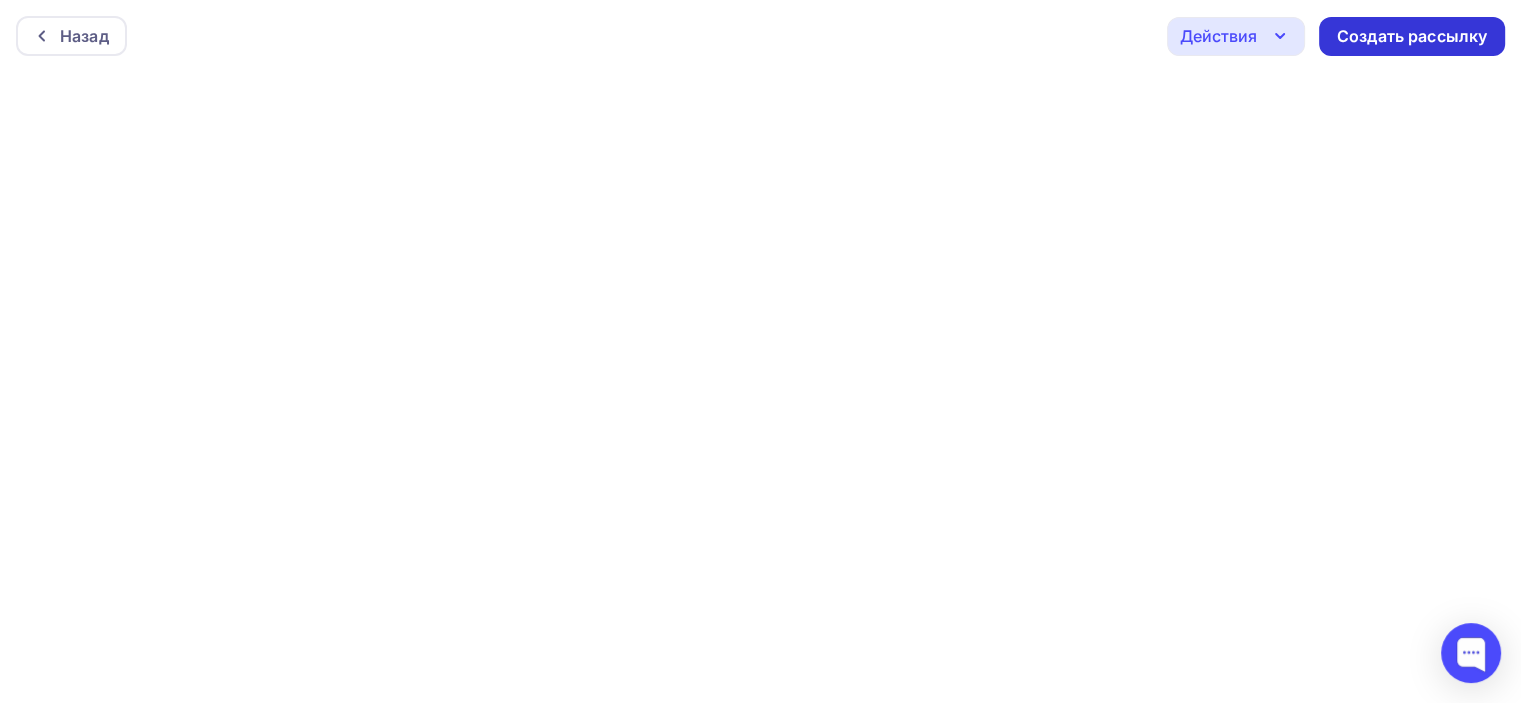 click on "Создать рассылку" at bounding box center [1412, 36] 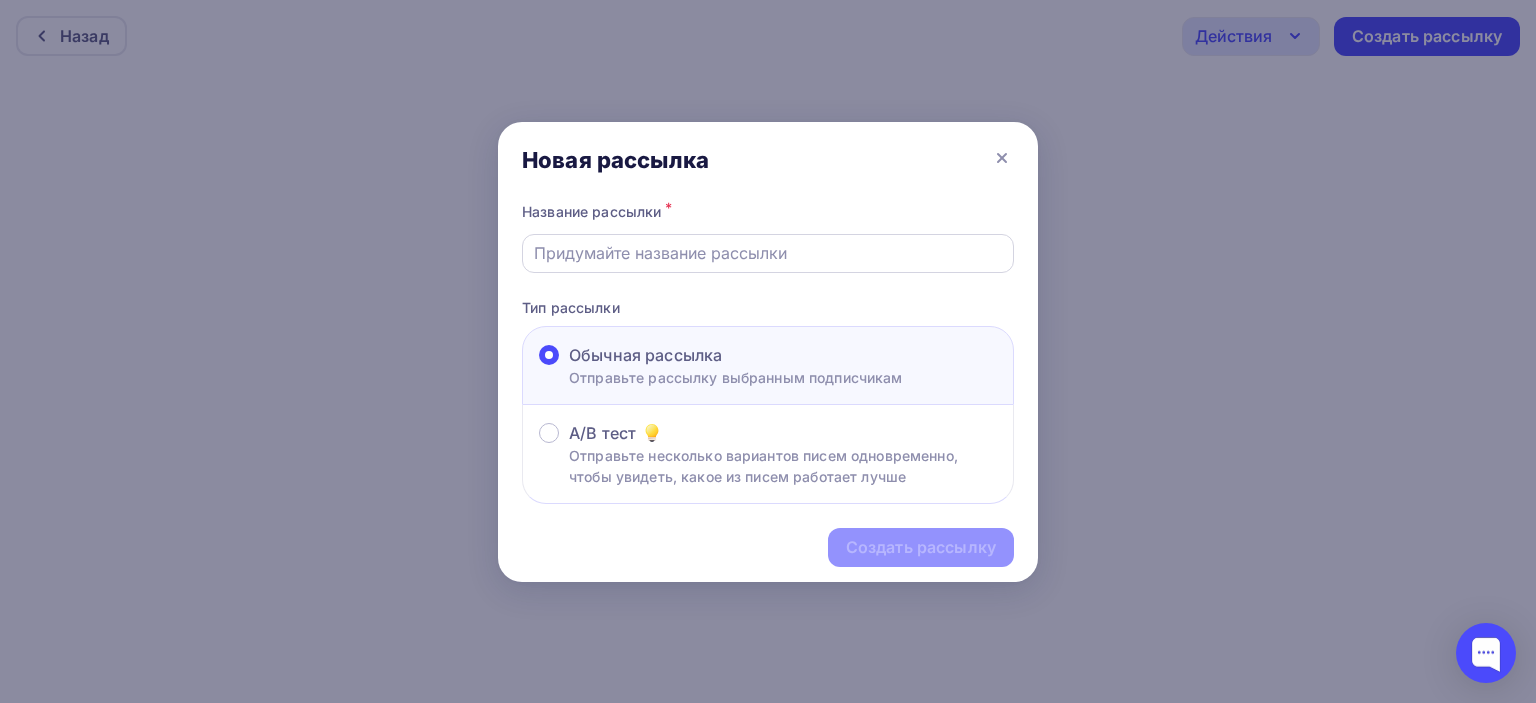 click at bounding box center (768, 253) 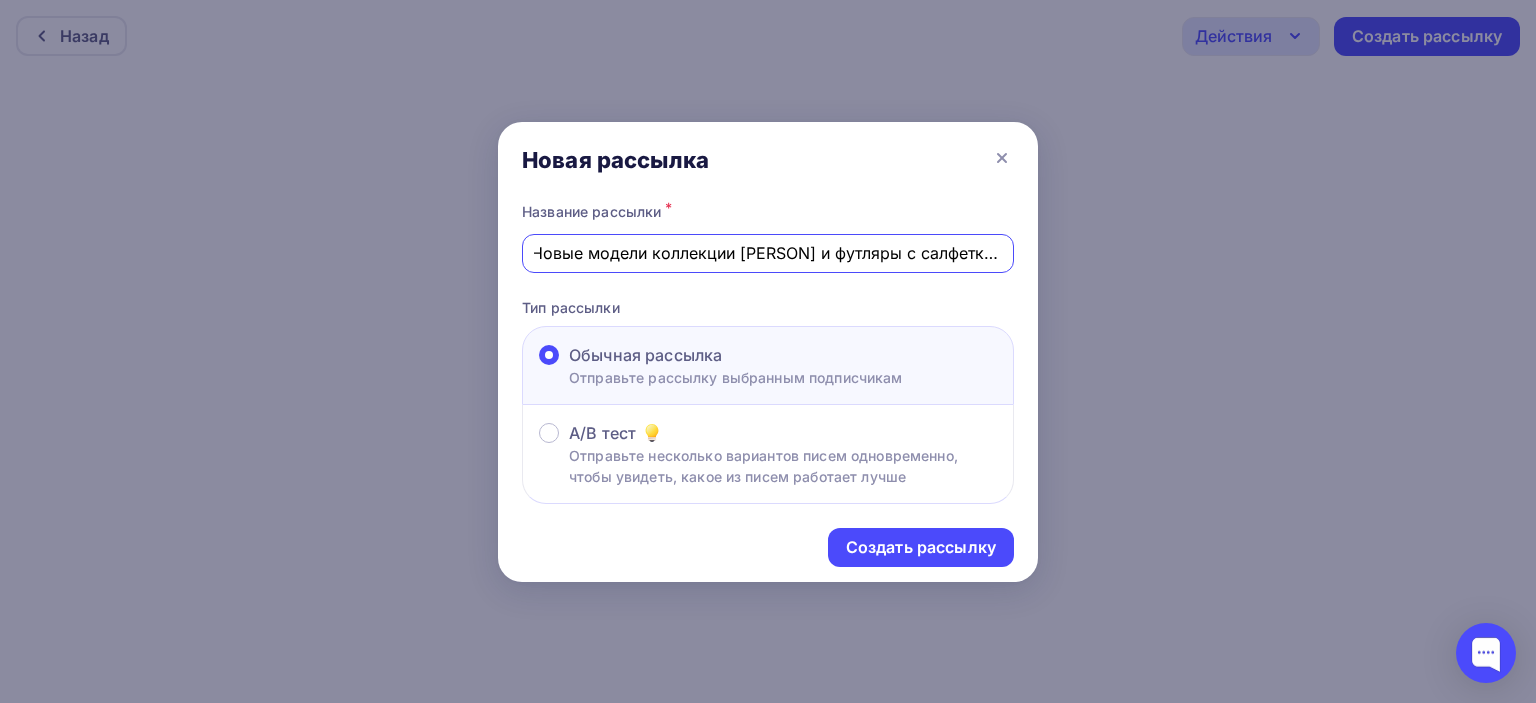 scroll, scrollTop: 0, scrollLeft: 56, axis: horizontal 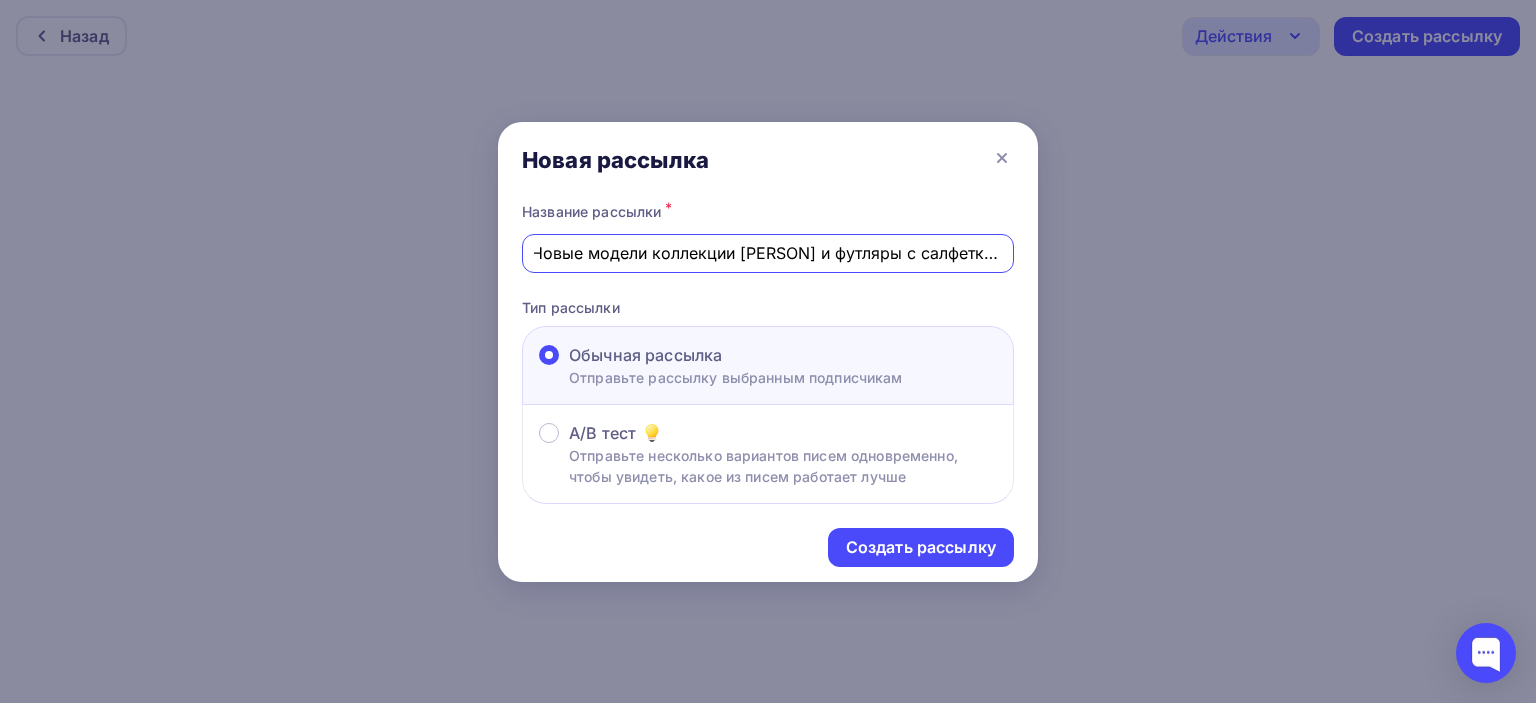 click on "Новые модели коллекции [PERSON] и футляры с салфеткой" at bounding box center [768, 253] 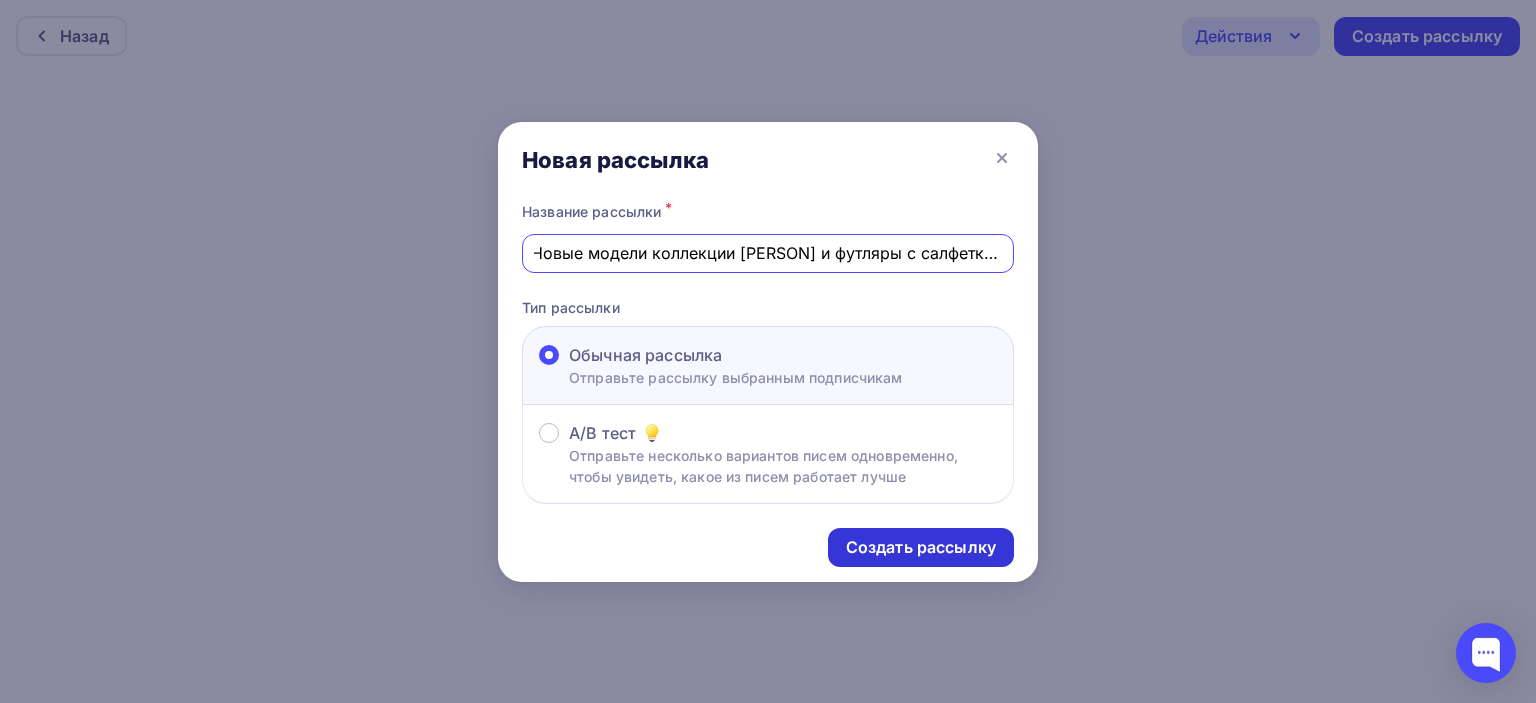 type on "Новые модели коллекции [PERSON] и футляры с салфеткой" 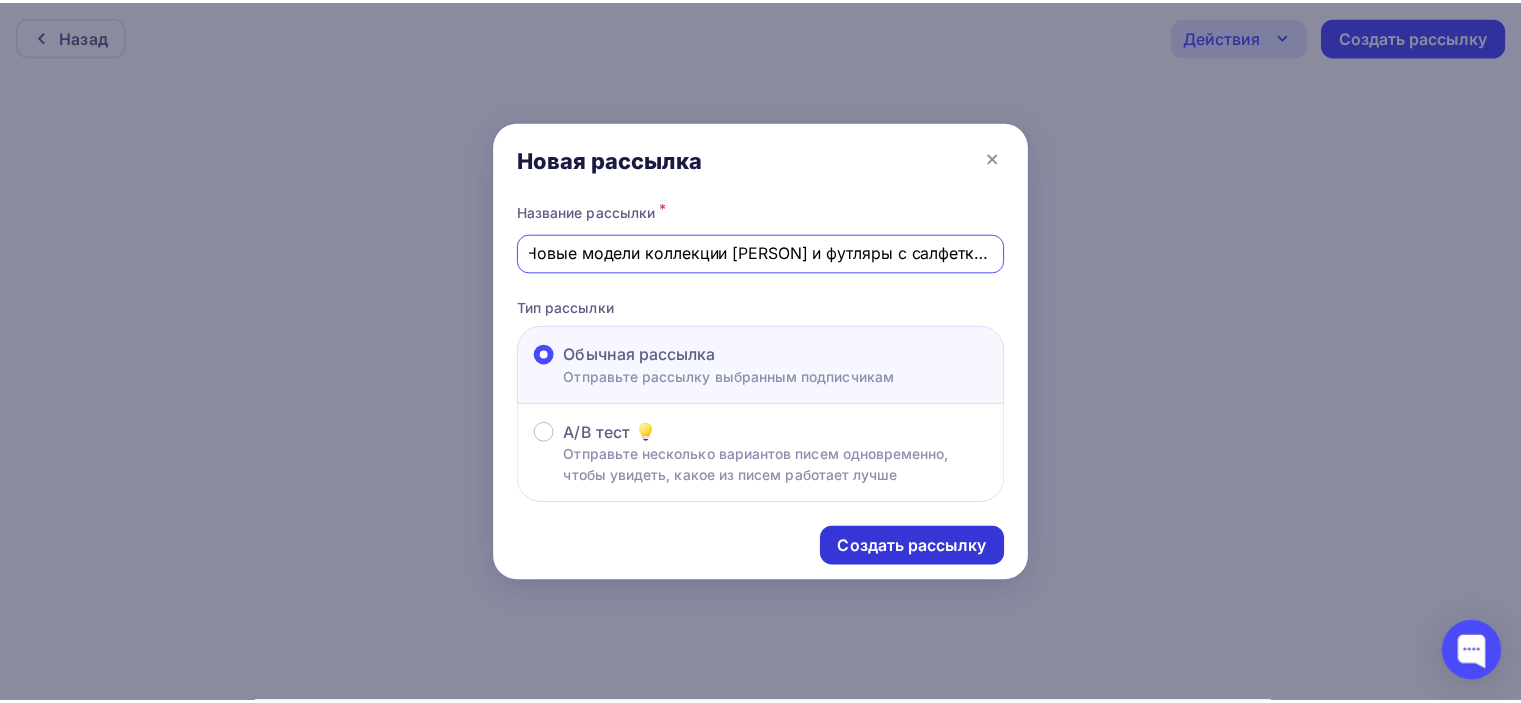 scroll, scrollTop: 0, scrollLeft: 0, axis: both 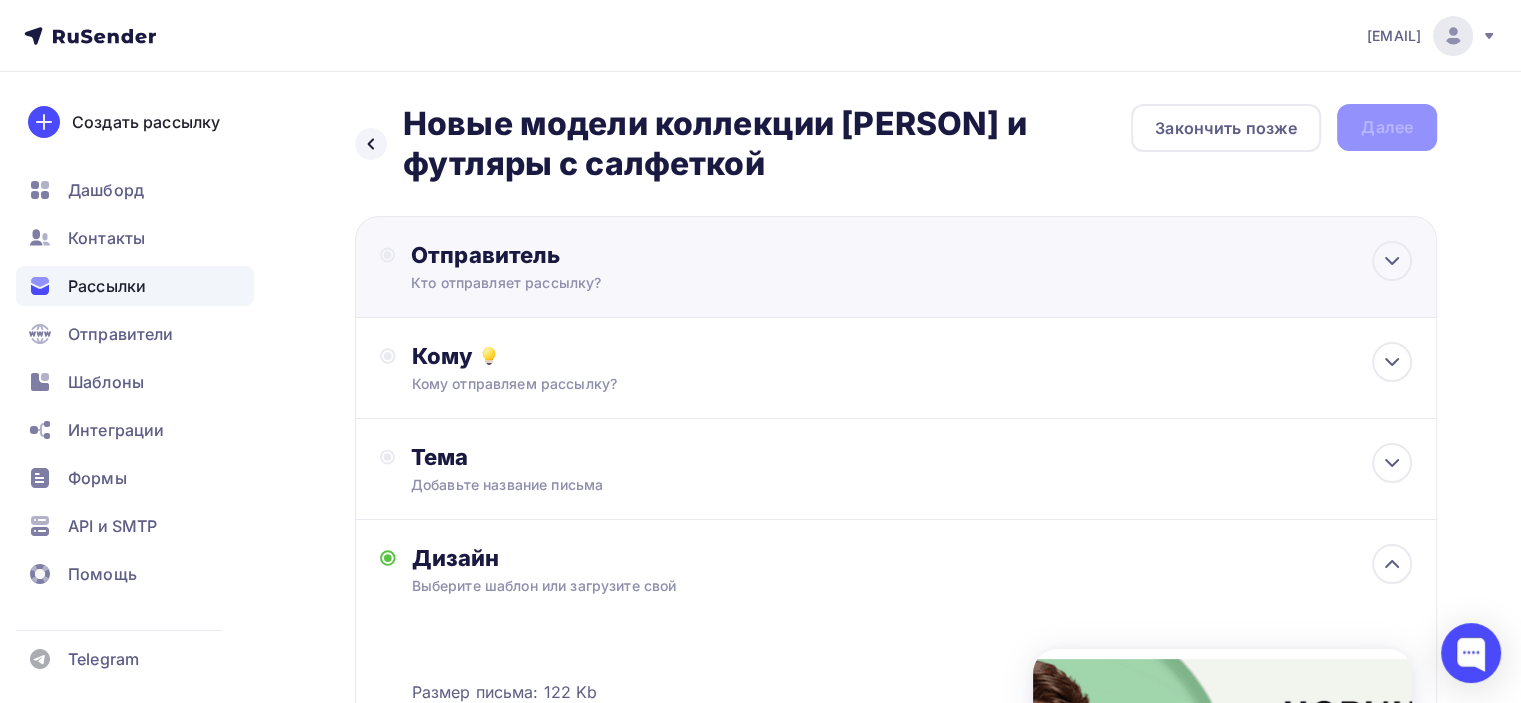 click on "Отправитель
Кто отправляет рассылку?
Email  *
[EMAIL]
[EMAIL]               Добавить отправителя
Рекомендуем  добавить почту на домене , чтобы рассылка не попала в «Спам»
Имя                 Сохранить
Предпросмотр может отличаться  в зависимости от почтового клиента
Тема для рассылки
Предпросмотр текста
12:45" at bounding box center (896, 267) 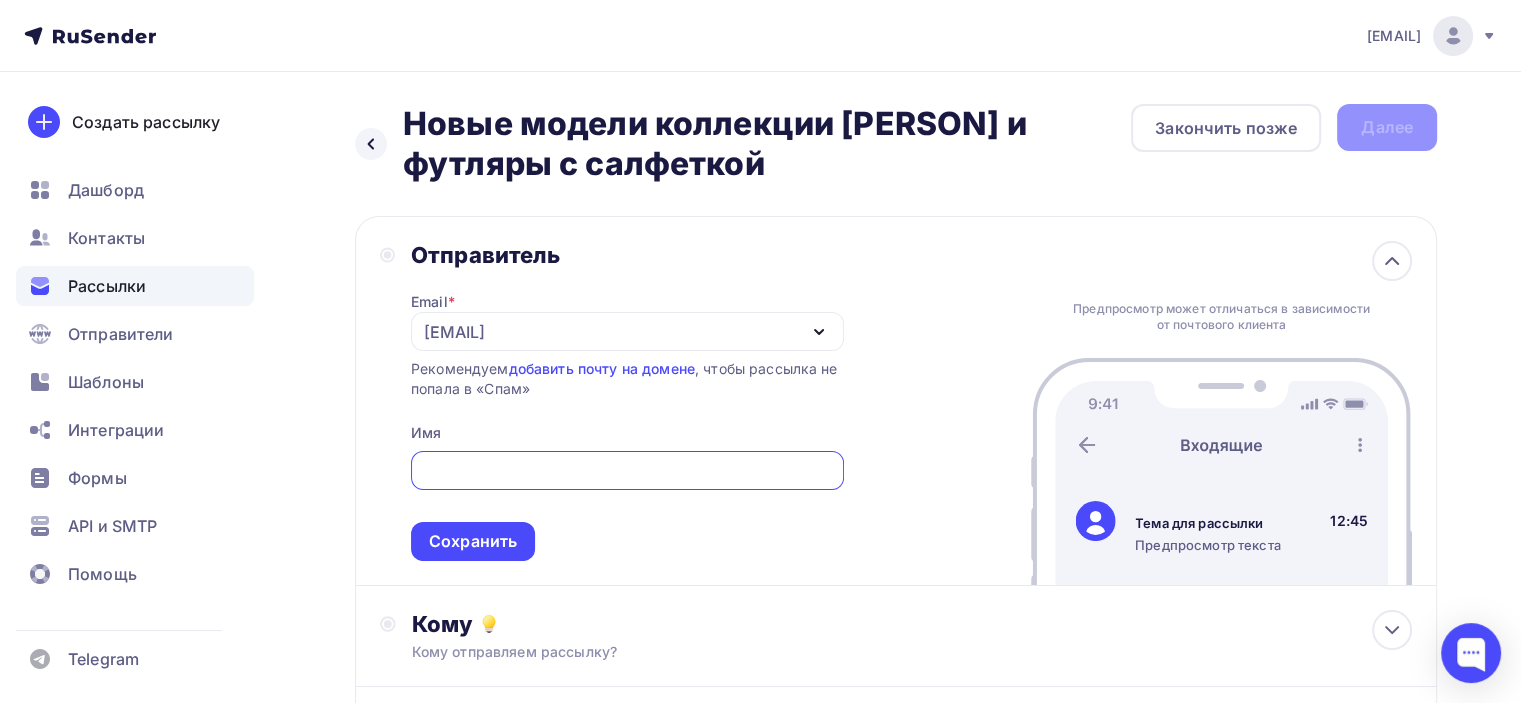 scroll, scrollTop: 0, scrollLeft: 0, axis: both 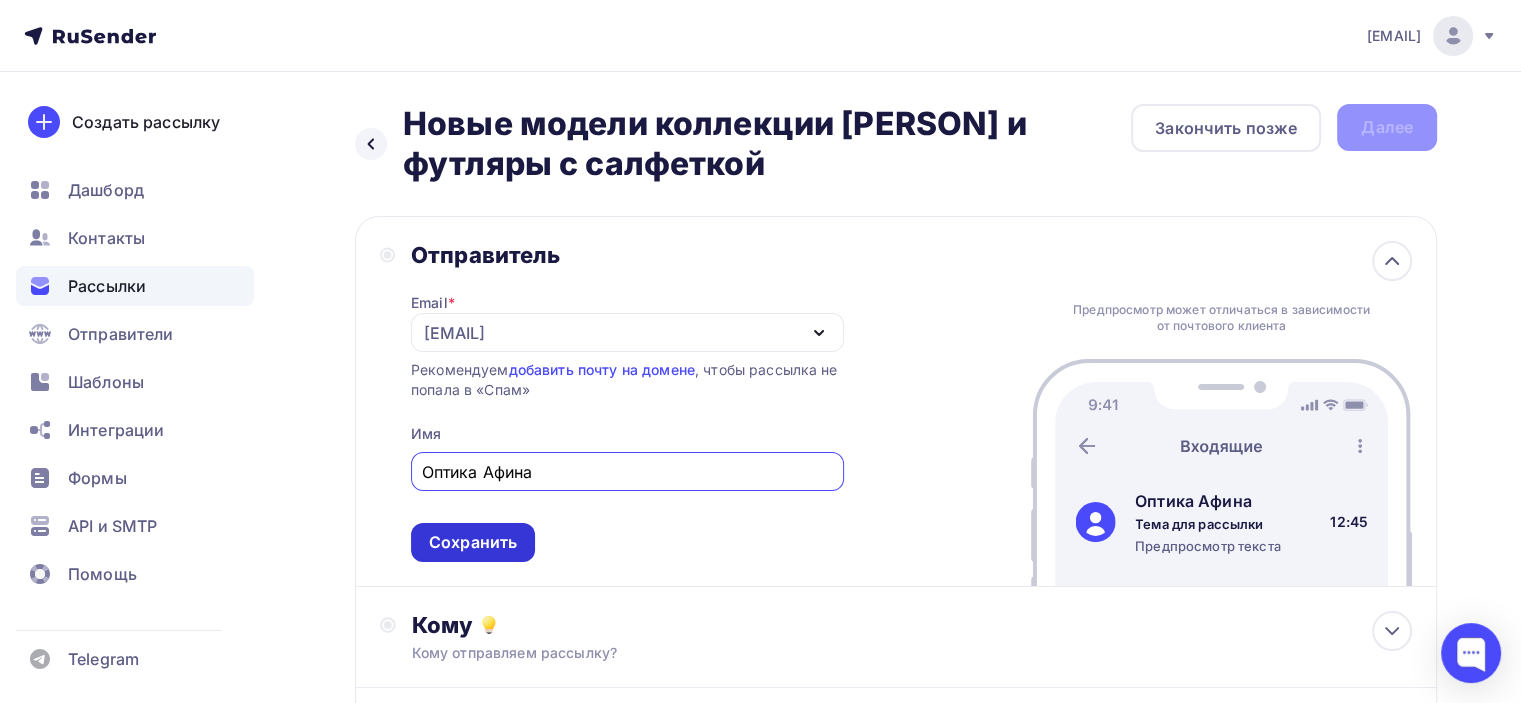 type on "Оптика Афина" 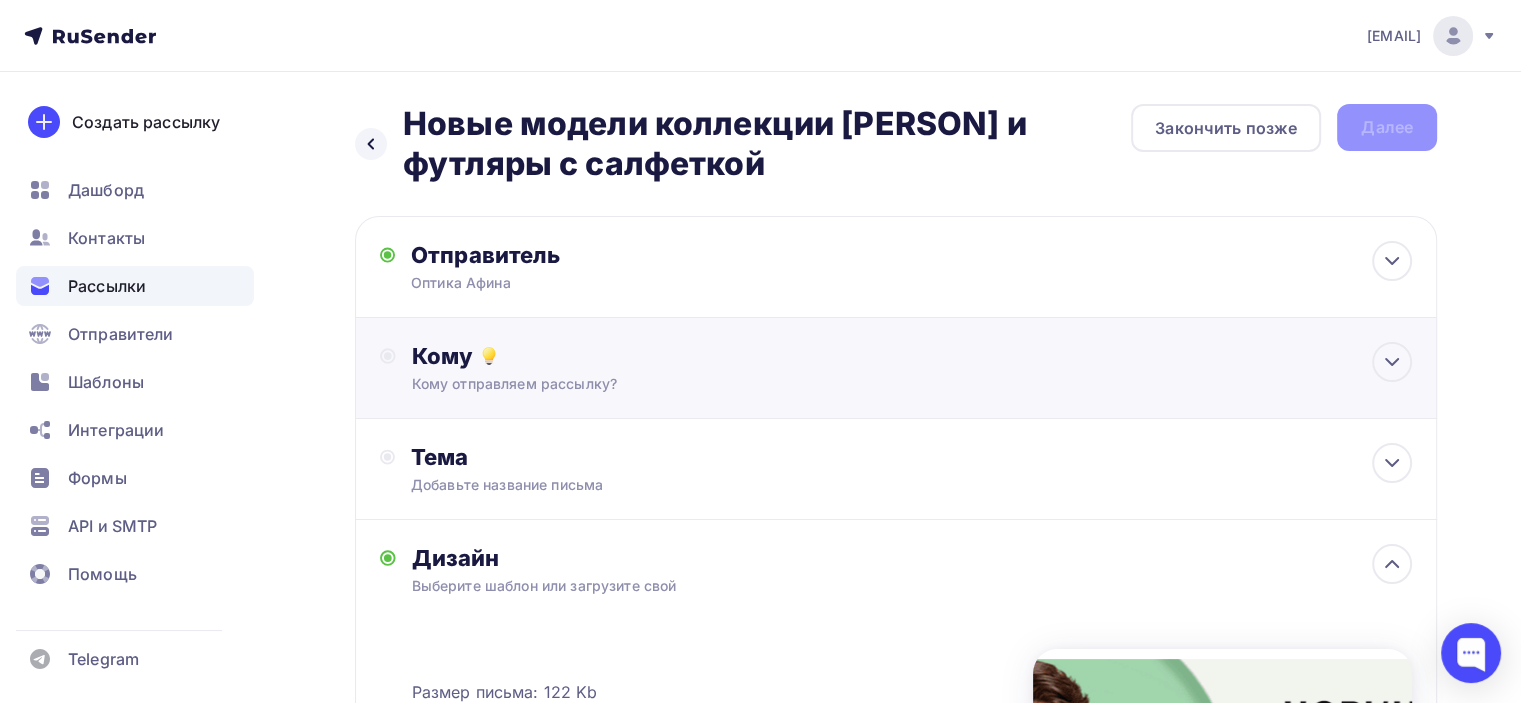 click on "Кому отправляем рассылку?" at bounding box center (862, 384) 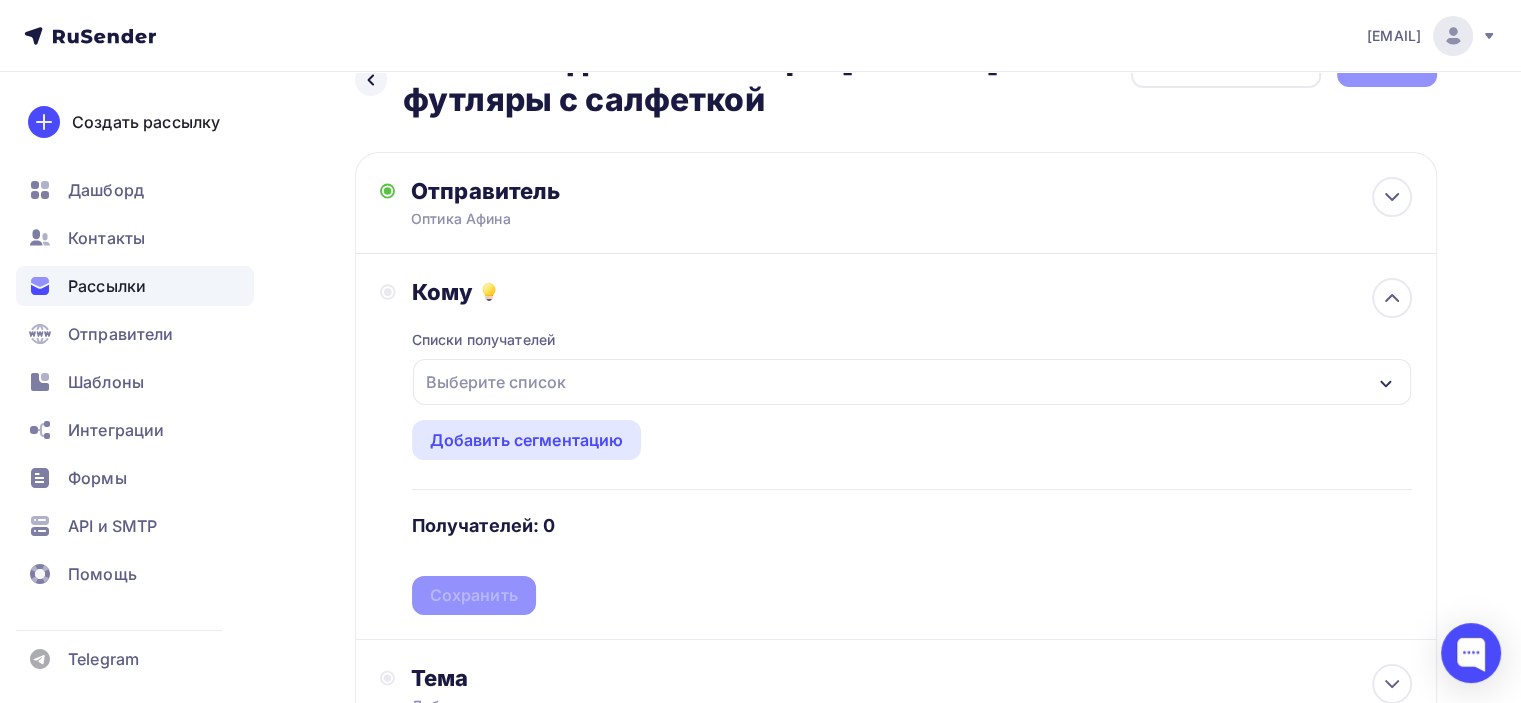 scroll, scrollTop: 100, scrollLeft: 0, axis: vertical 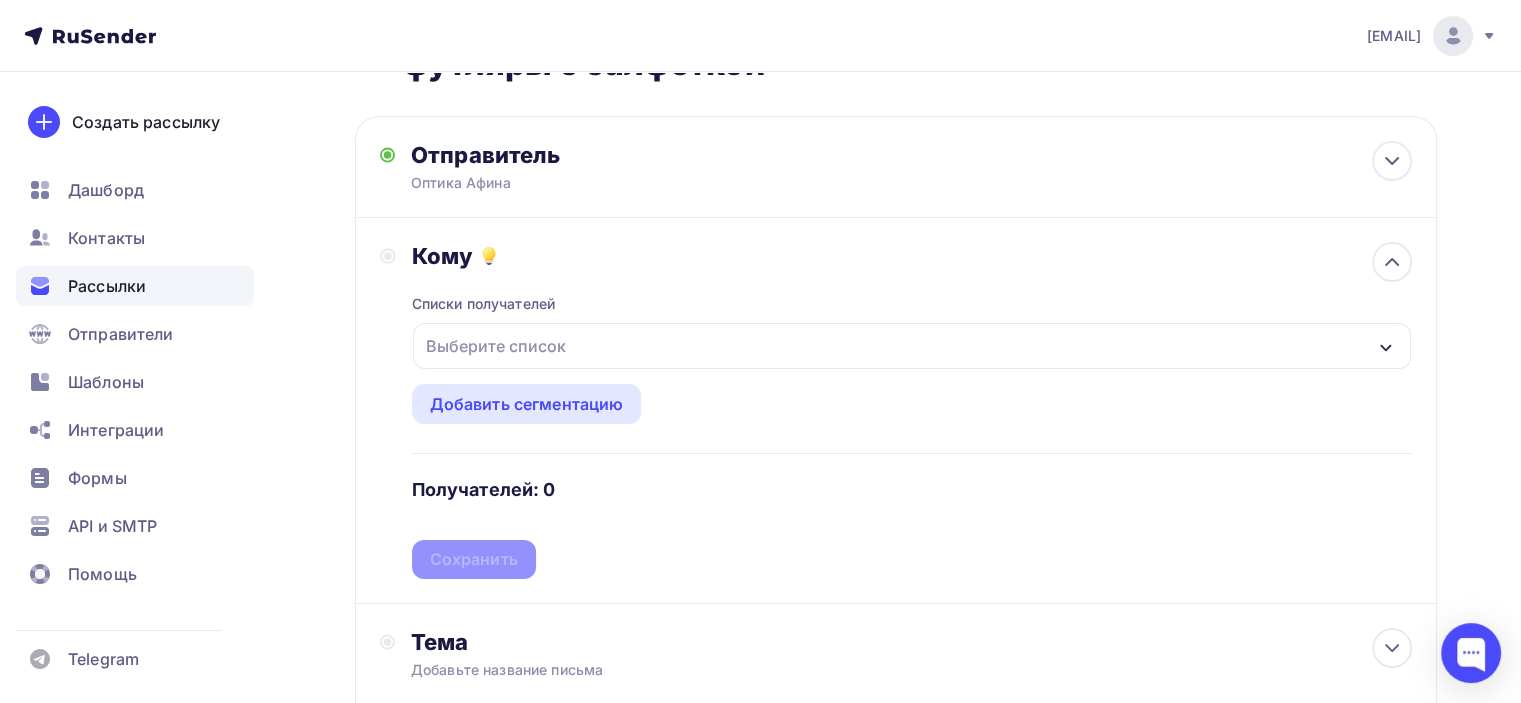 click on "Выберите список" at bounding box center [912, 346] 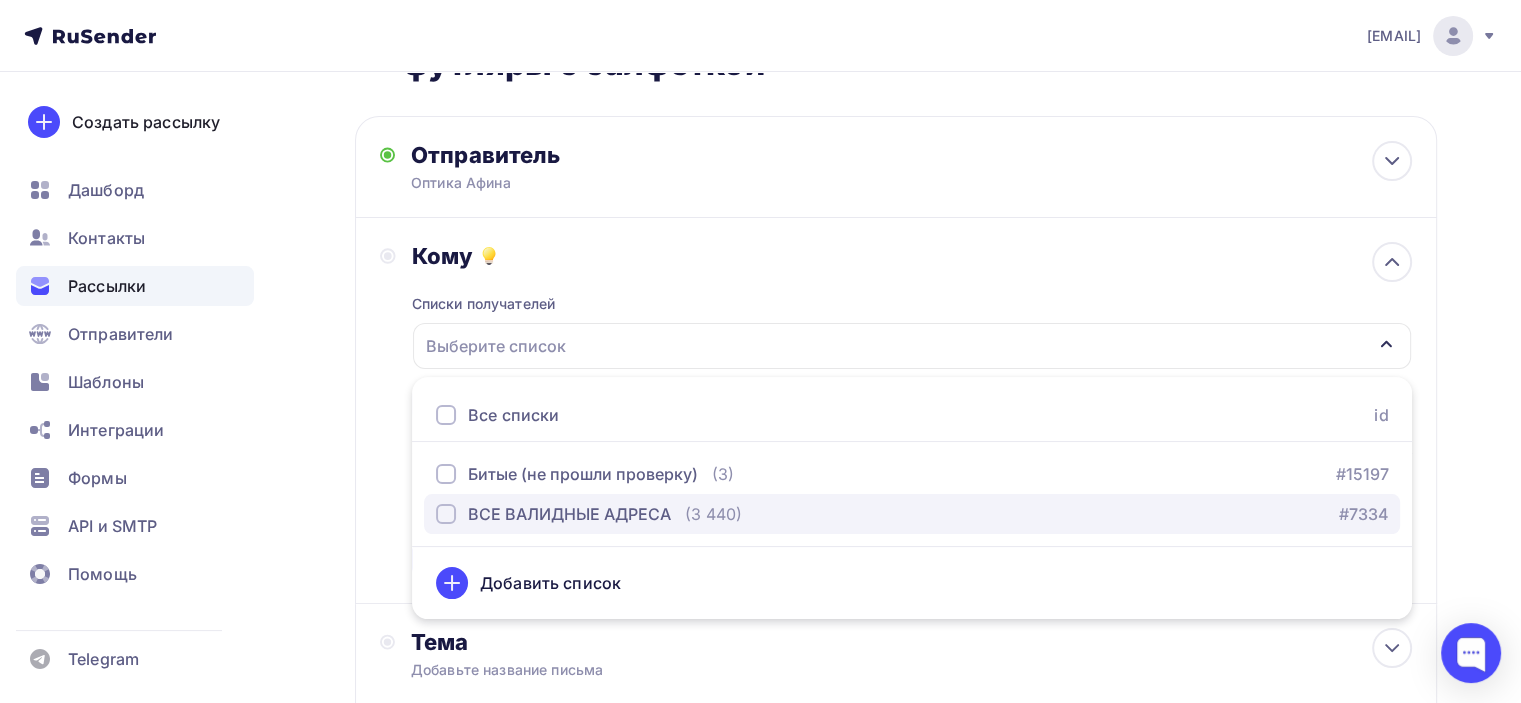 click on "ВСЕ ВАЛИДНЫЕ АДРЕСА" at bounding box center [569, 514] 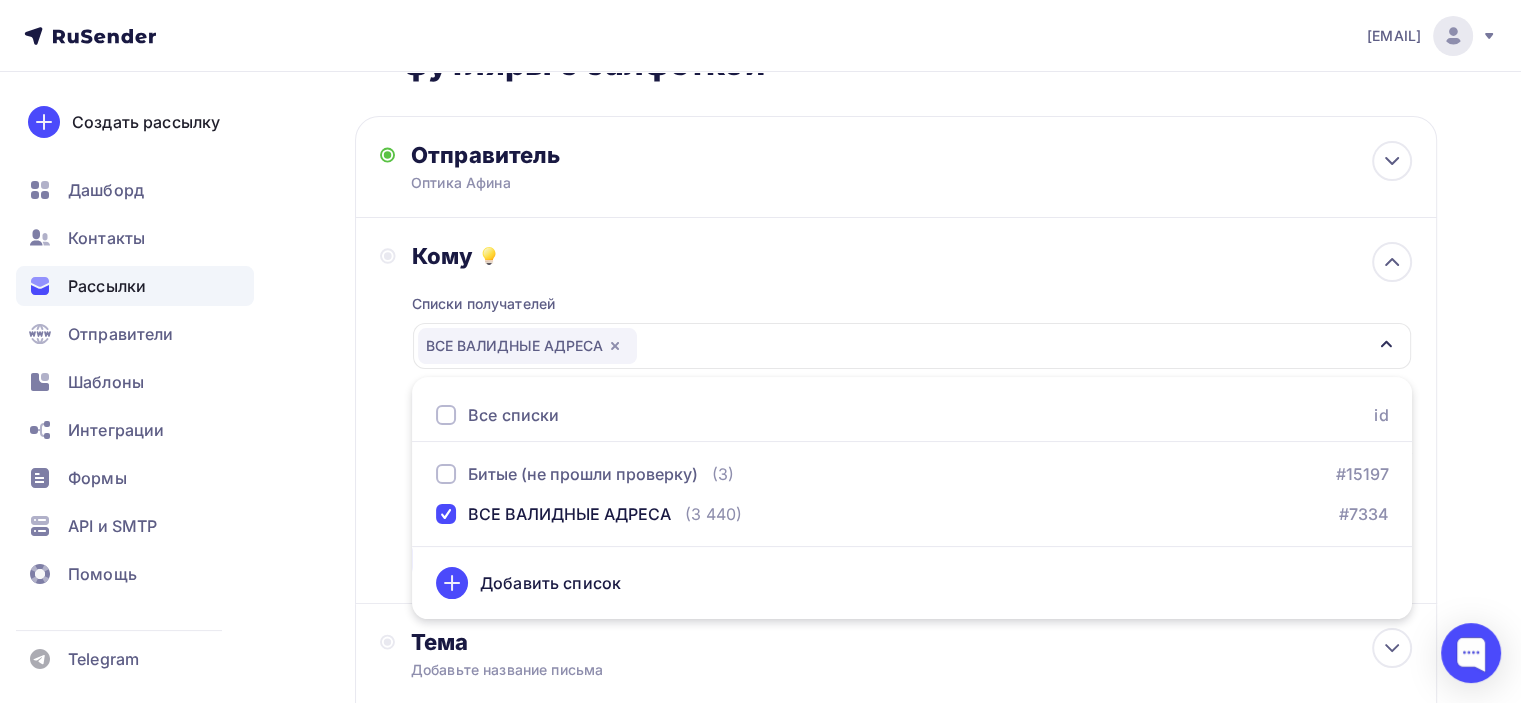 click on "Списки получателей
ВСЕ ВАЛИДНЫЕ АДРЕСА
Все списки
id
Битые (не прошли проверку)
(3)
#15197
ВСЕ ВАЛИДНЫЕ АДРЕСА
(3 440)
#7334
Добавить список
Добавить сегментацию
Получателей:
3 440
Сохранить" at bounding box center [912, 424] 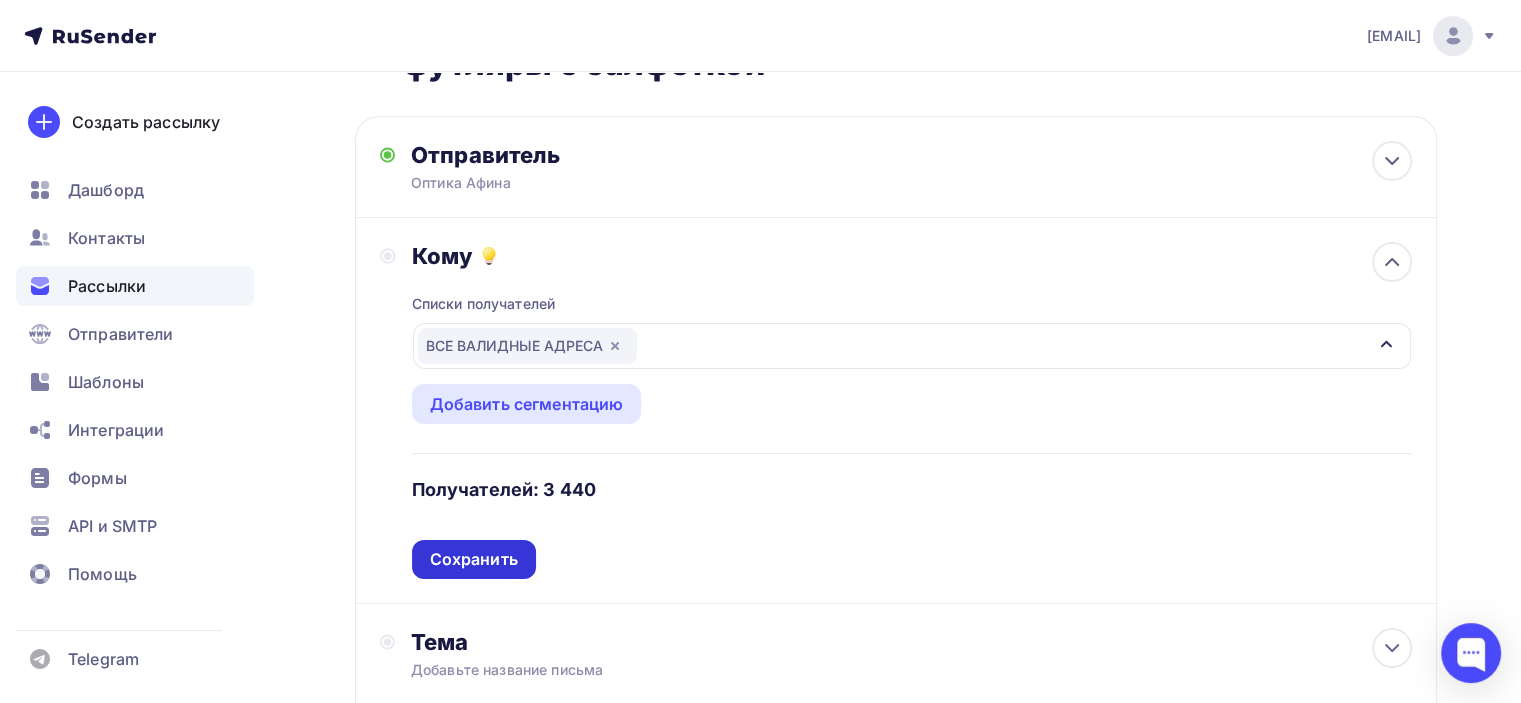click on "Сохранить" at bounding box center (474, 559) 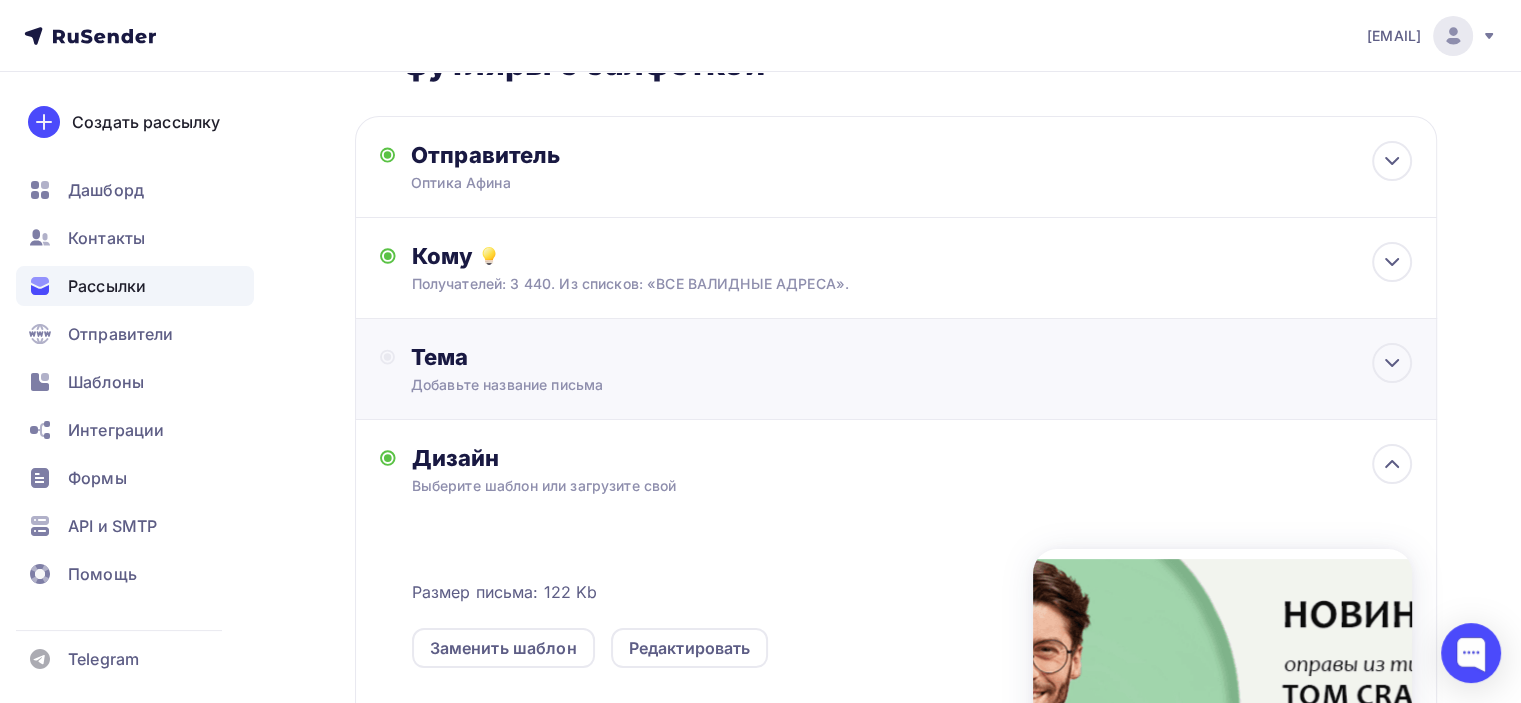 click on "Тема" at bounding box center [608, 357] 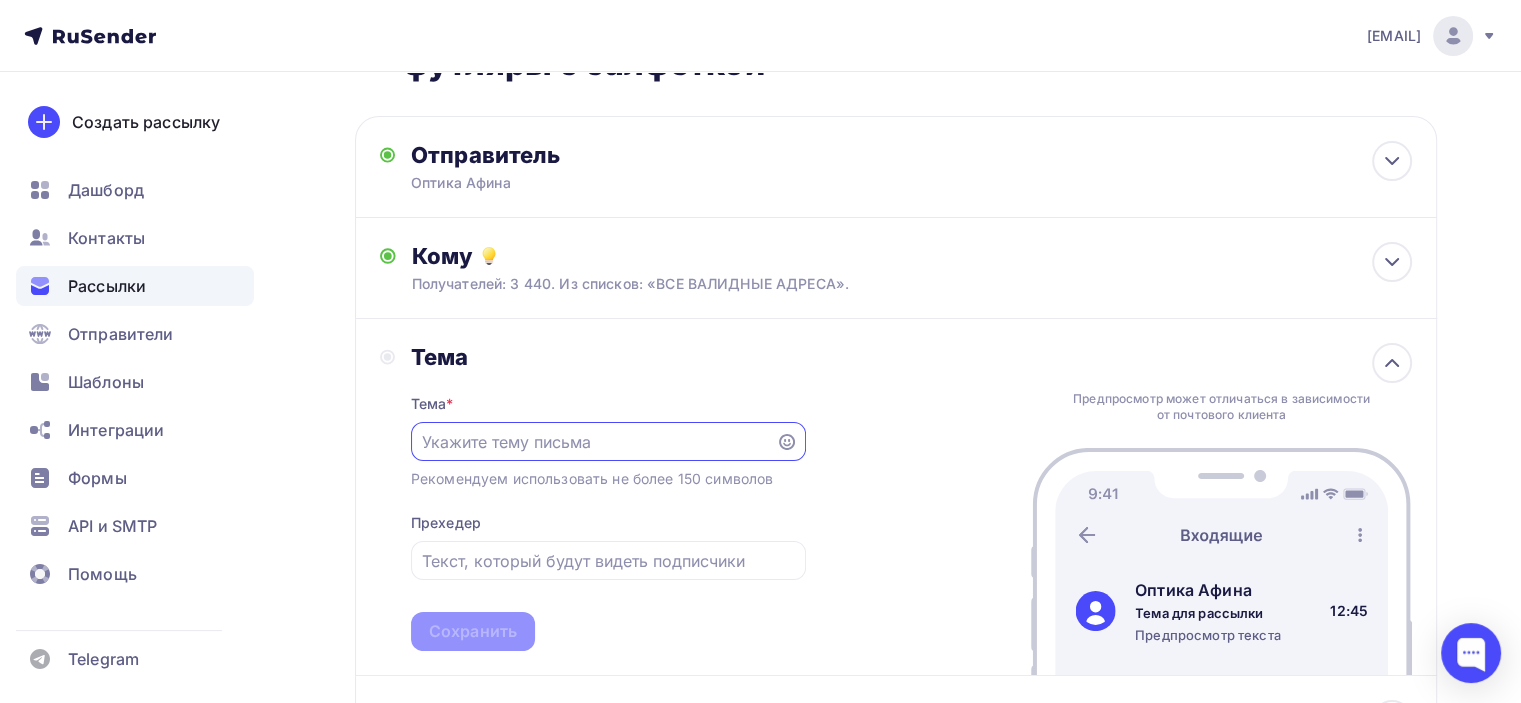 scroll, scrollTop: 0, scrollLeft: 0, axis: both 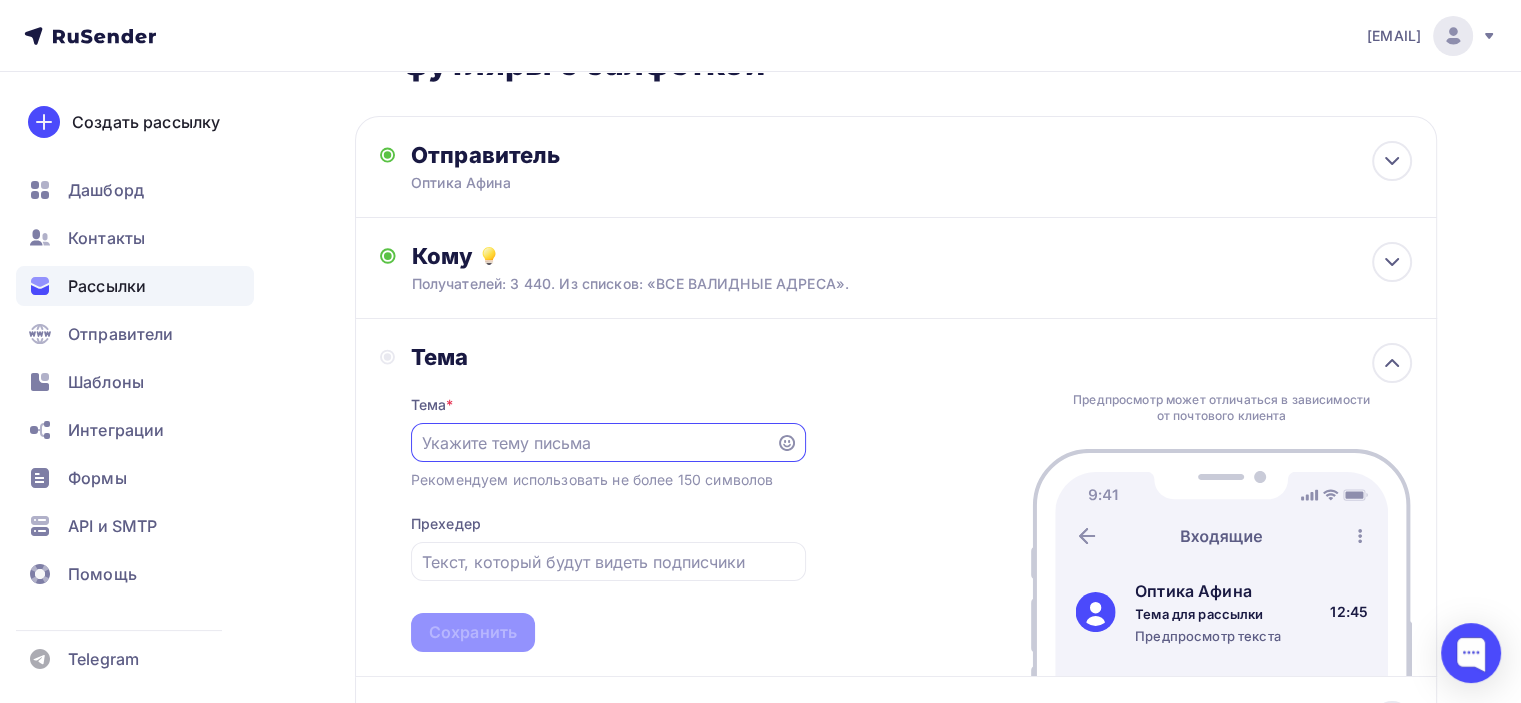 paste on "Новые модели коллекции [PERSON] и футляры с салфеткой" 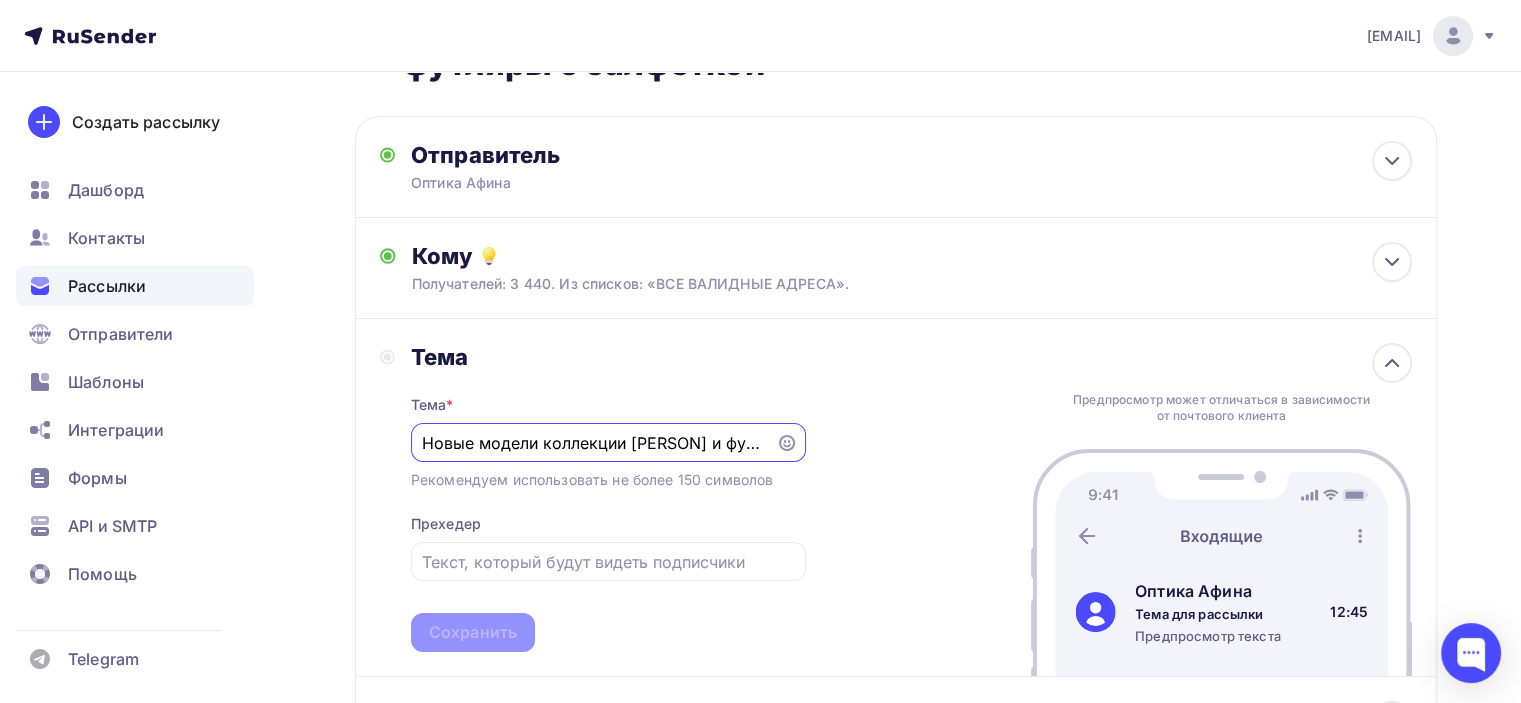 scroll, scrollTop: 0, scrollLeft: 183, axis: horizontal 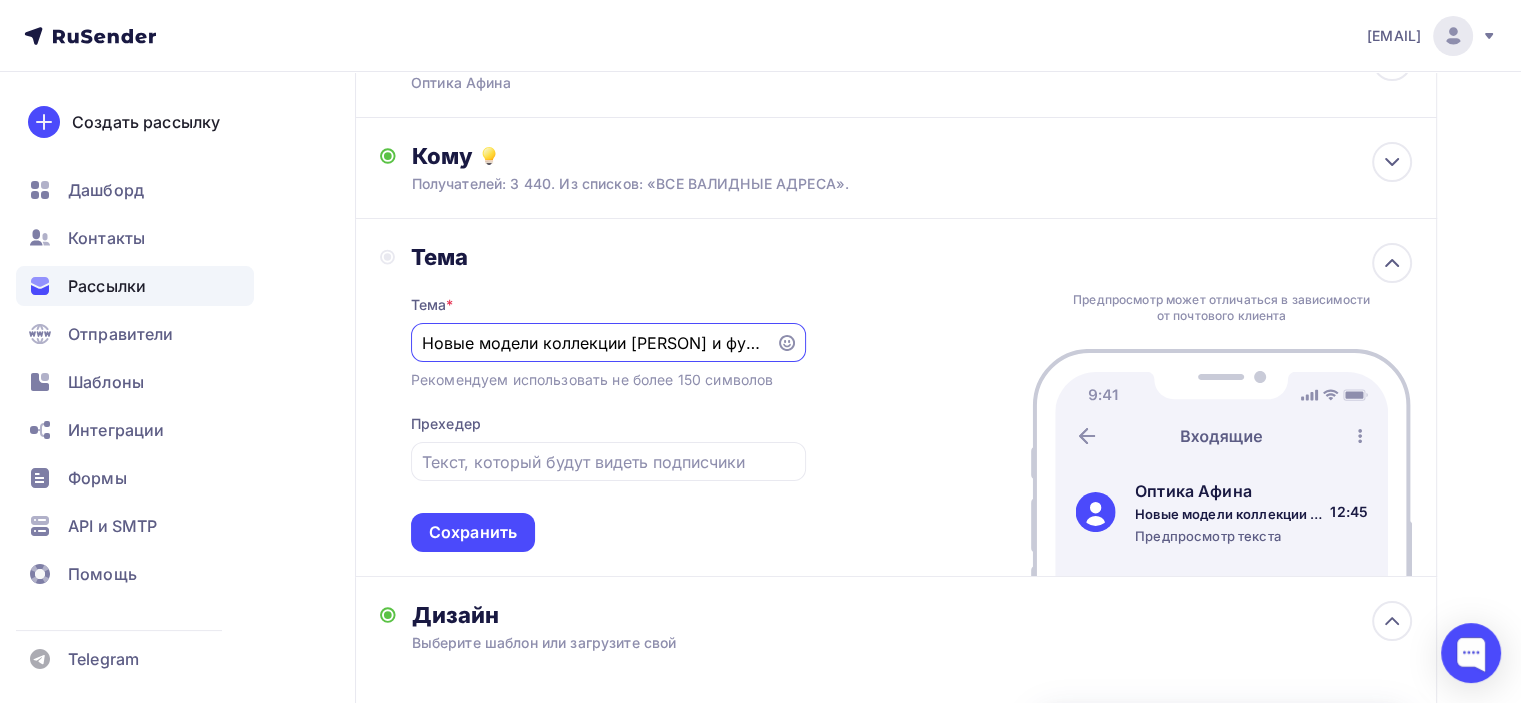 drag, startPoint x: 692, startPoint y: 344, endPoint x: 265, endPoint y: 345, distance: 427.00116 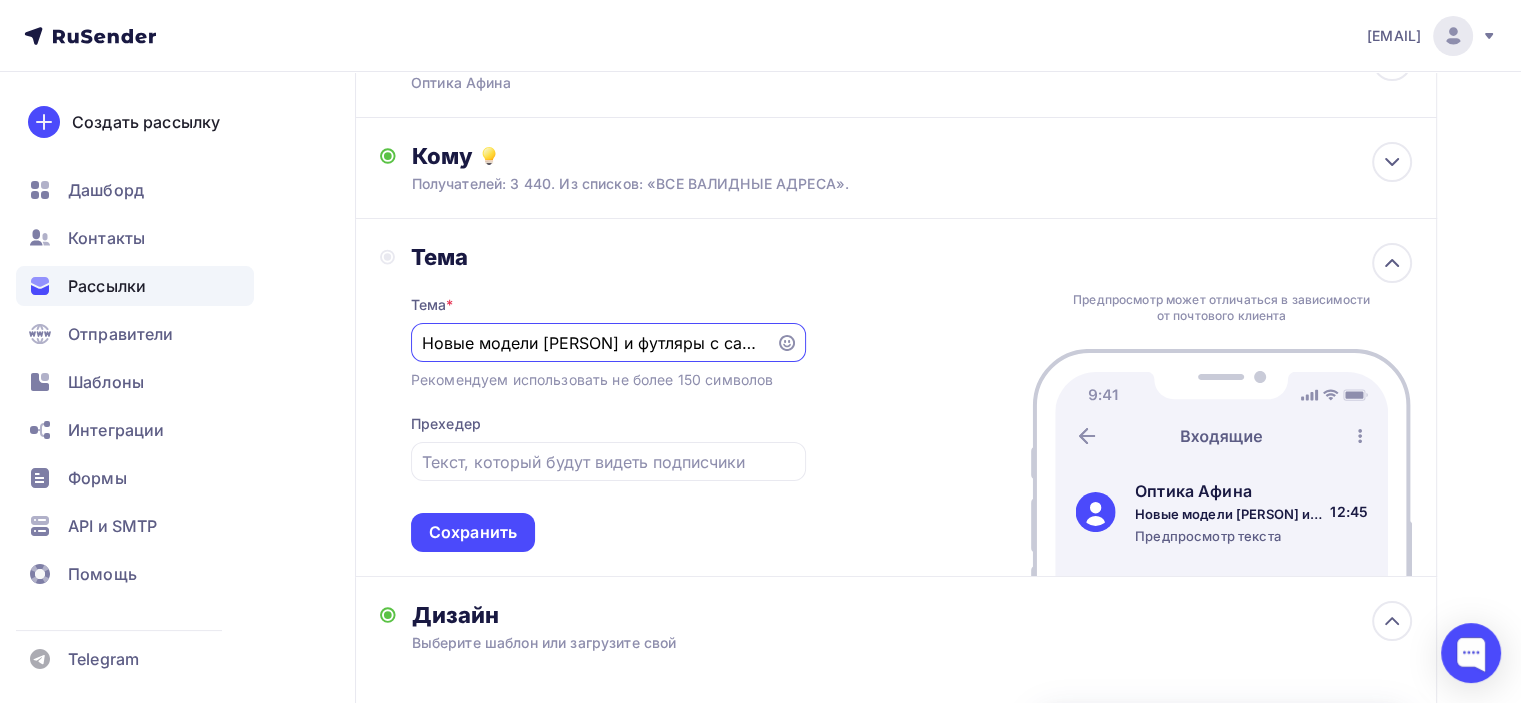 scroll, scrollTop: 0, scrollLeft: 96, axis: horizontal 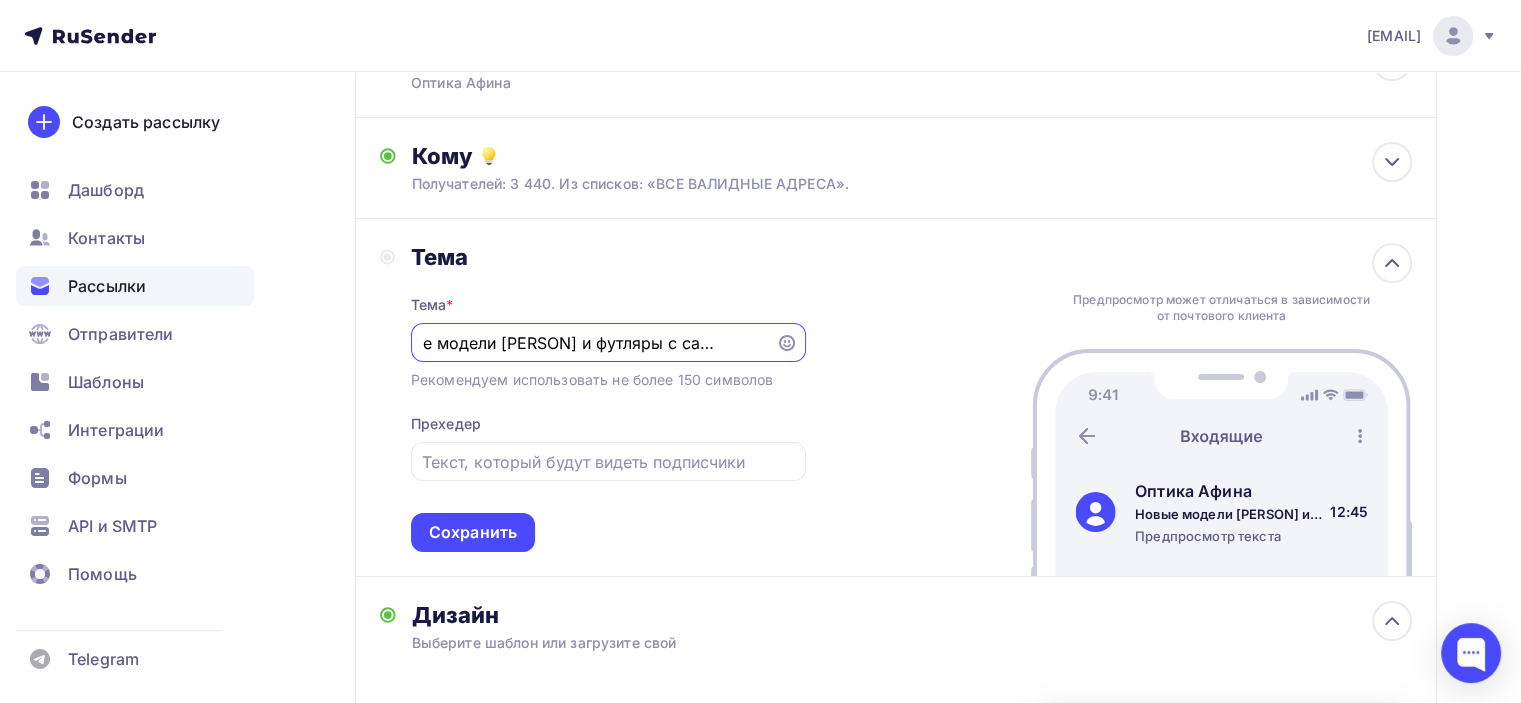 drag, startPoint x: 560, startPoint y: 335, endPoint x: 863, endPoint y: 339, distance: 303.0264 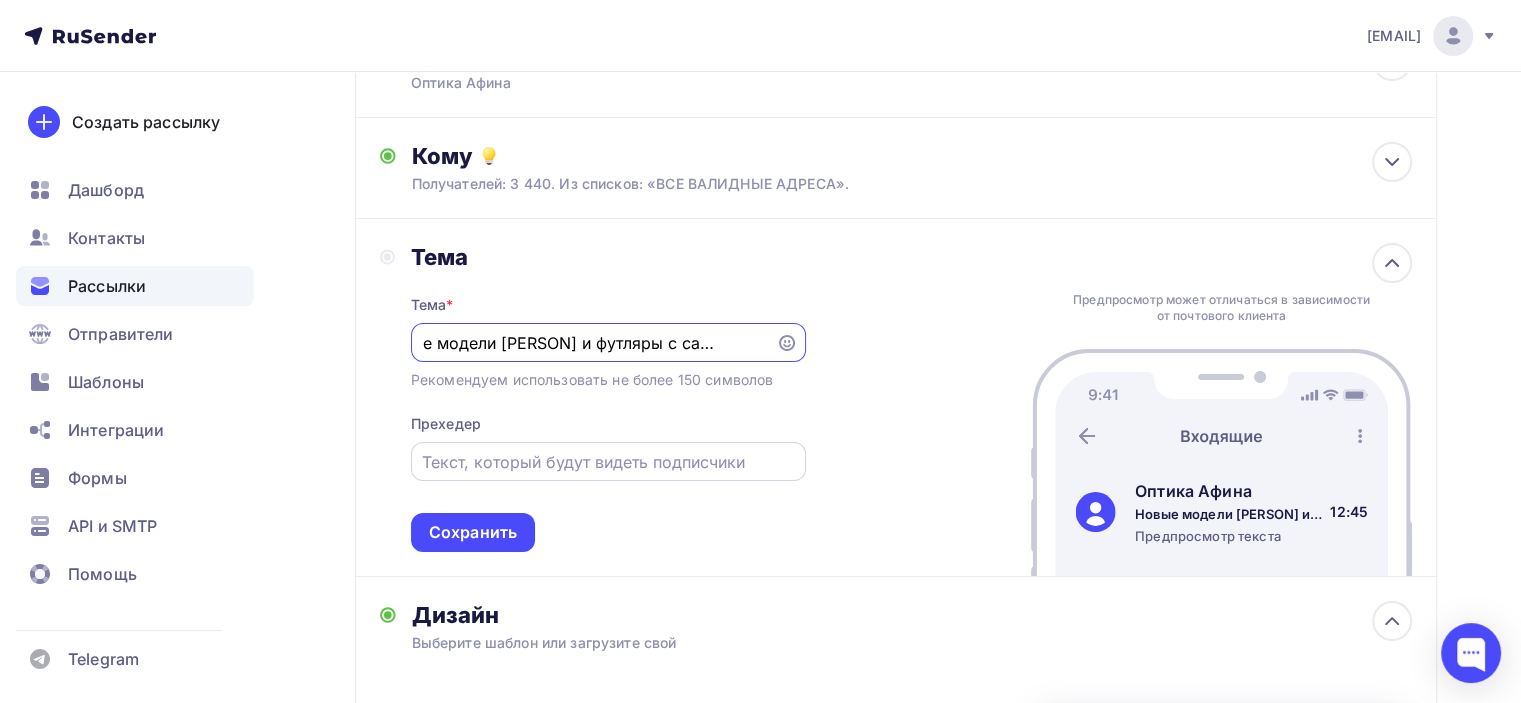 type on "Новые модели [PERSON] и футляры с салфеткой" 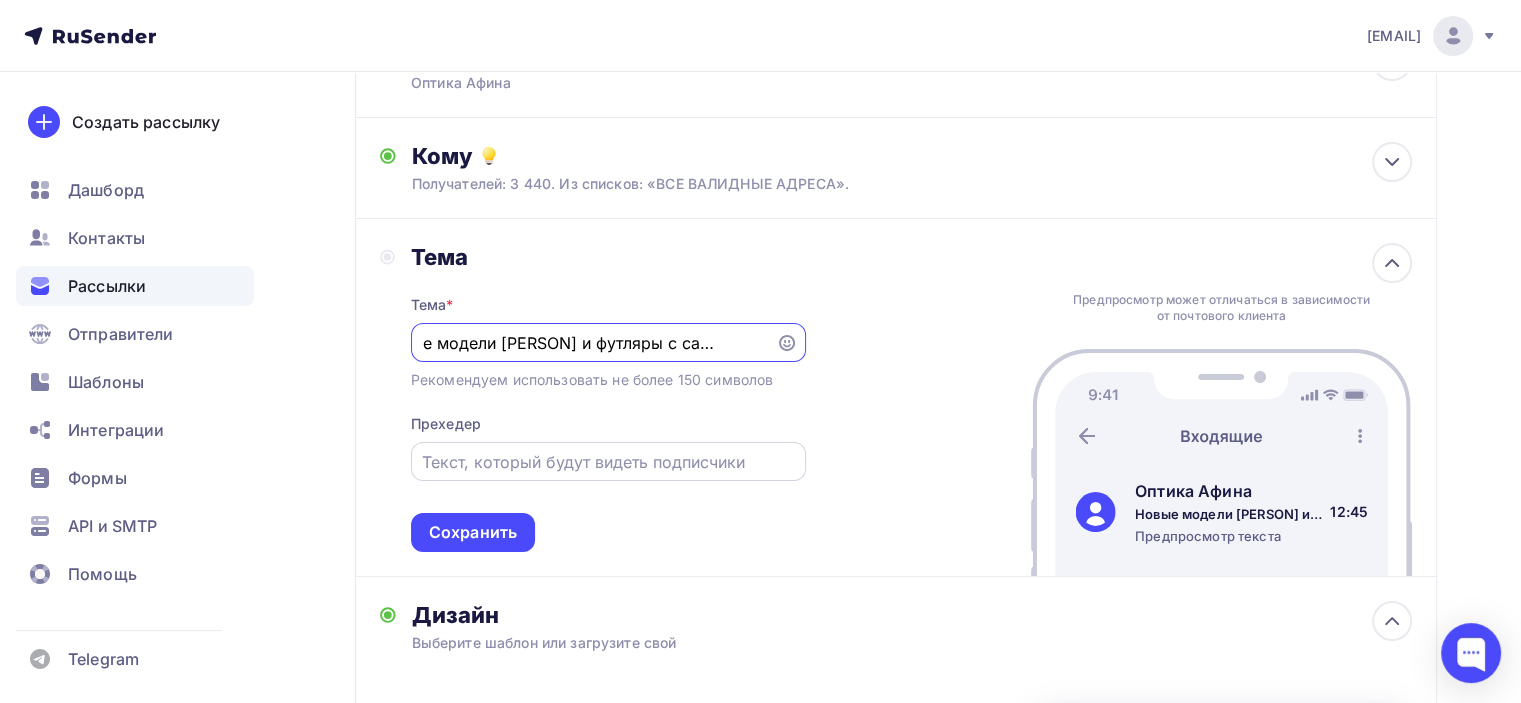 click at bounding box center [608, 462] 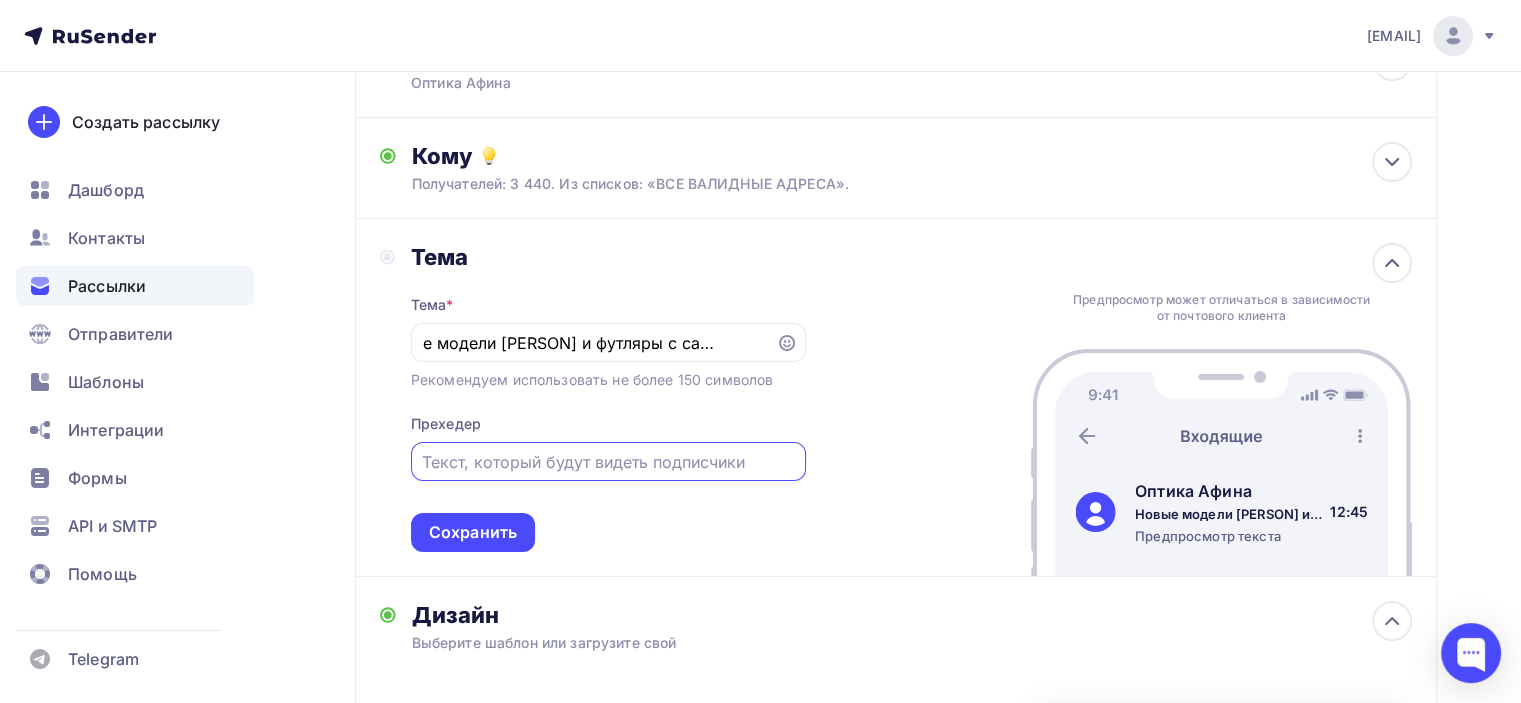 scroll, scrollTop: 0, scrollLeft: 0, axis: both 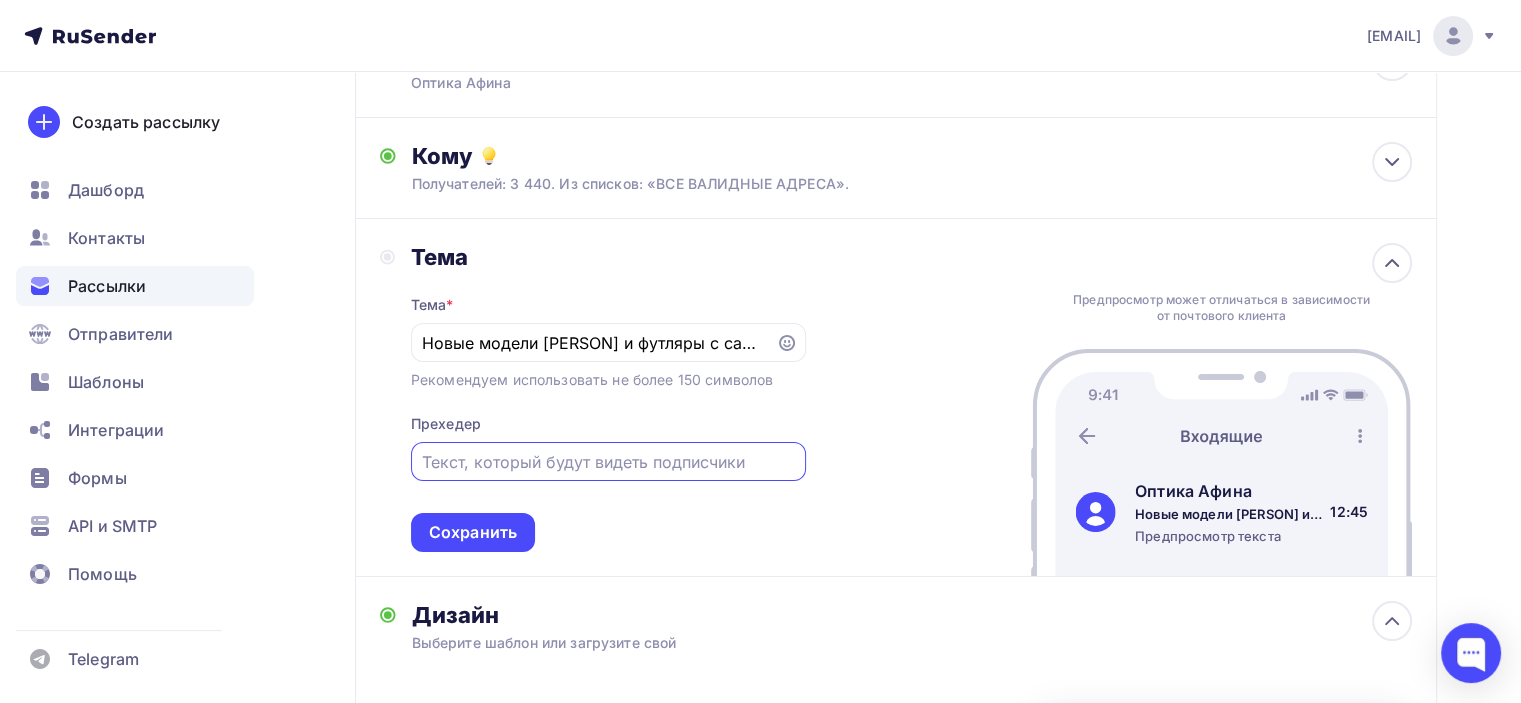 paste on "Новые модели коллекции [PERSON] и футляры с салфеткой" 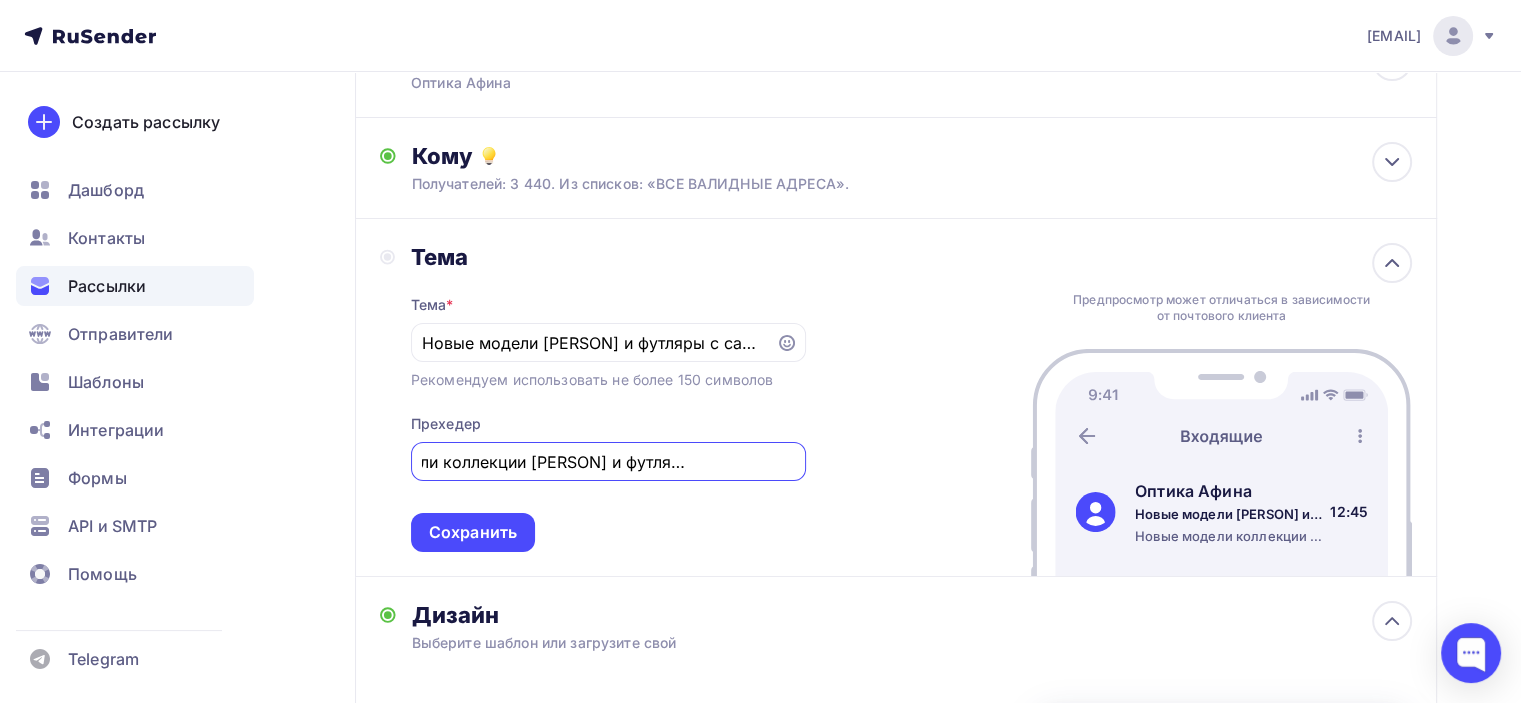 scroll, scrollTop: 0, scrollLeft: 0, axis: both 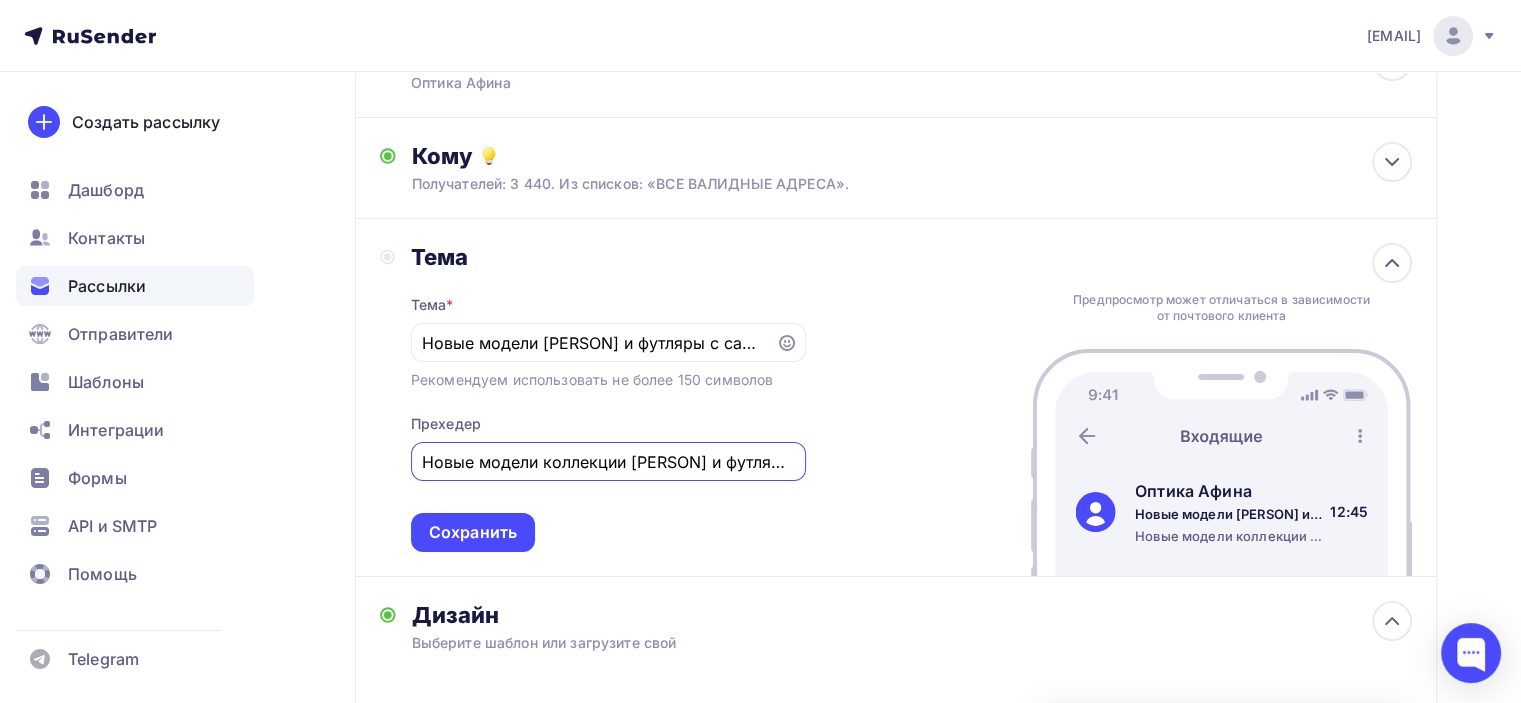 drag, startPoint x: 477, startPoint y: 456, endPoint x: 290, endPoint y: 457, distance: 187.00267 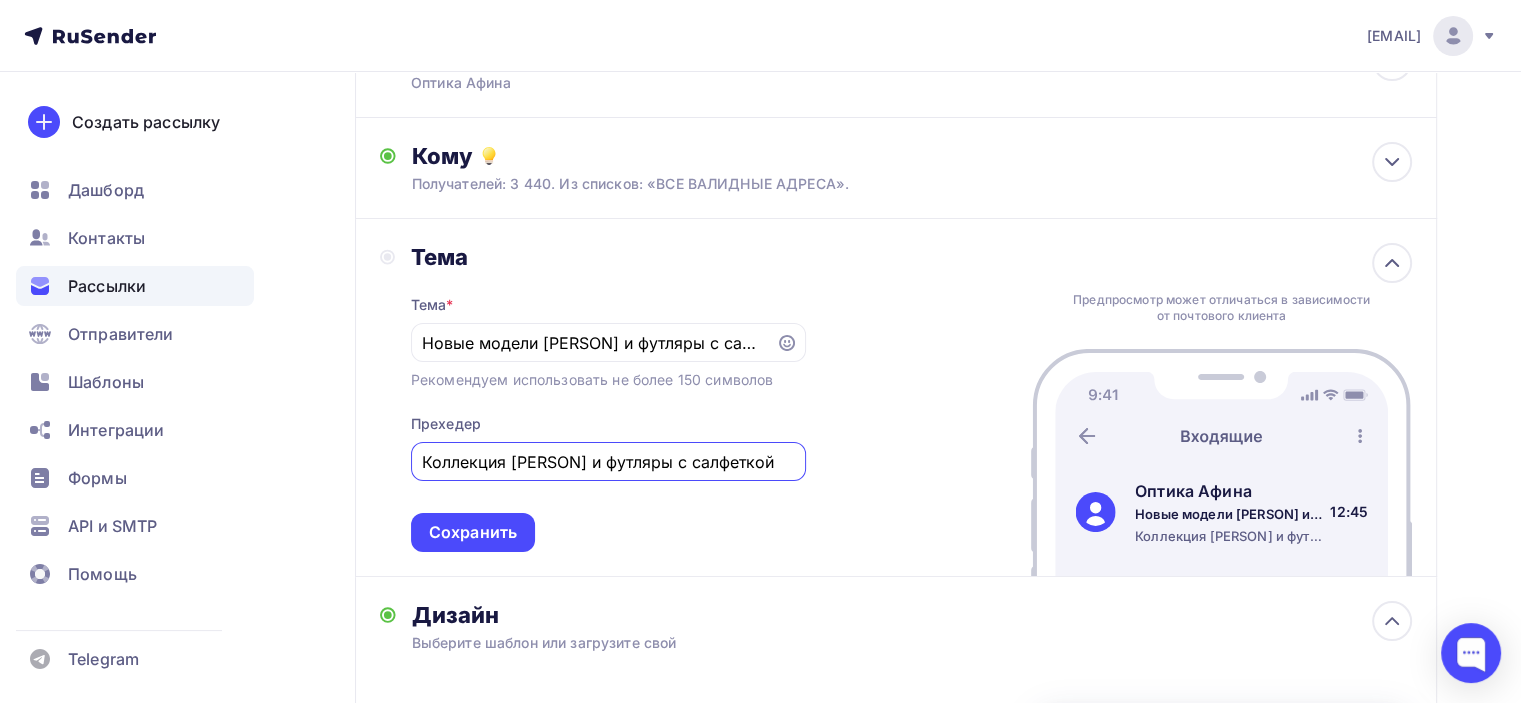 scroll, scrollTop: 0, scrollLeft: 34, axis: horizontal 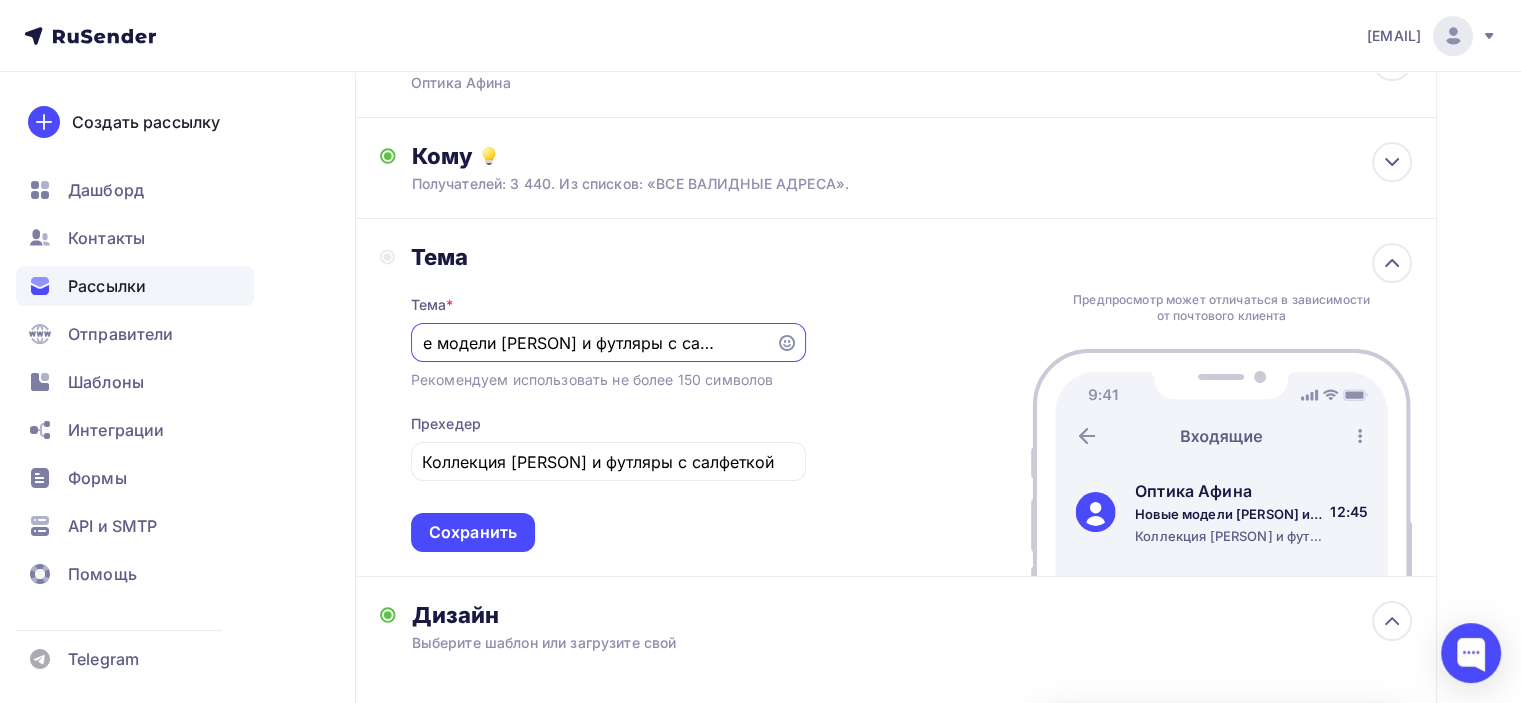 drag, startPoint x: 654, startPoint y: 340, endPoint x: 921, endPoint y: 345, distance: 267.0468 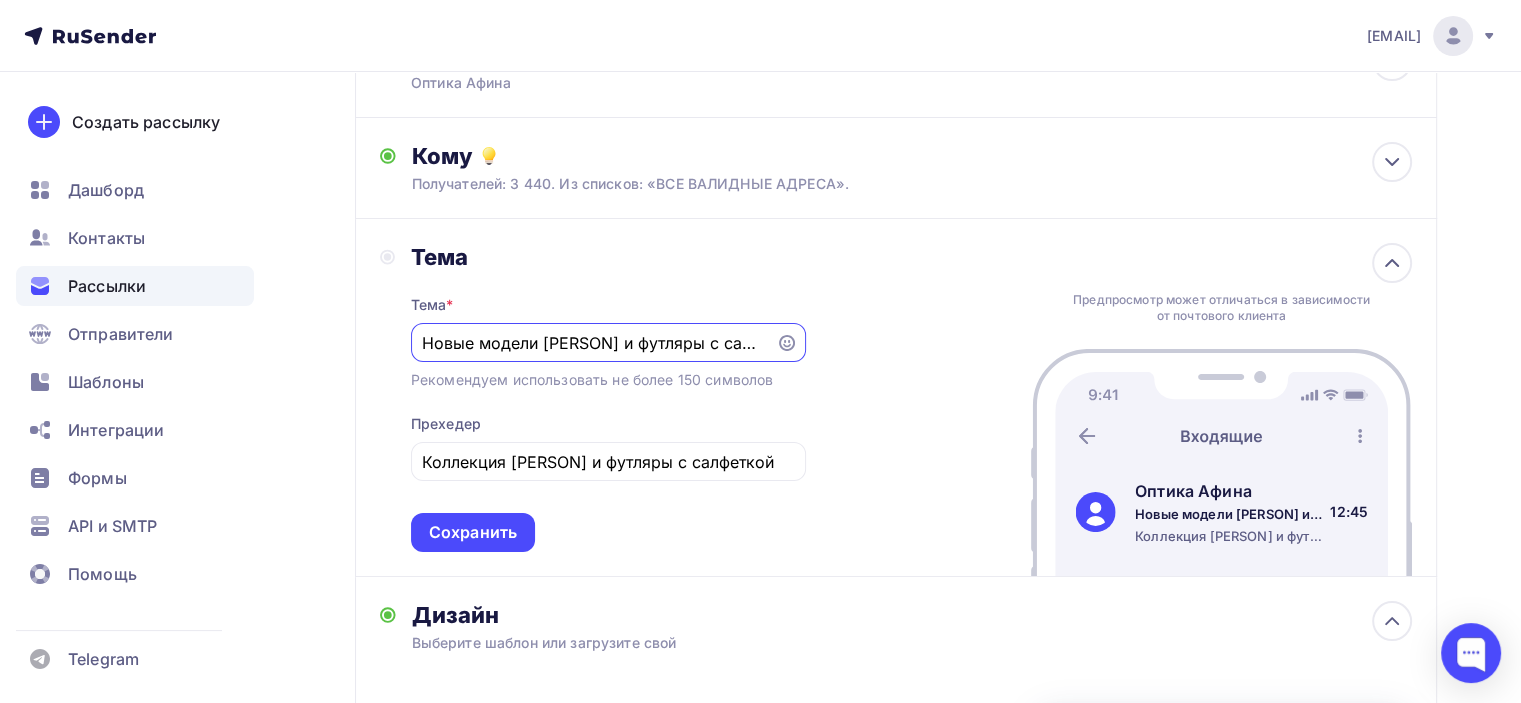 scroll, scrollTop: 0, scrollLeft: 96, axis: horizontal 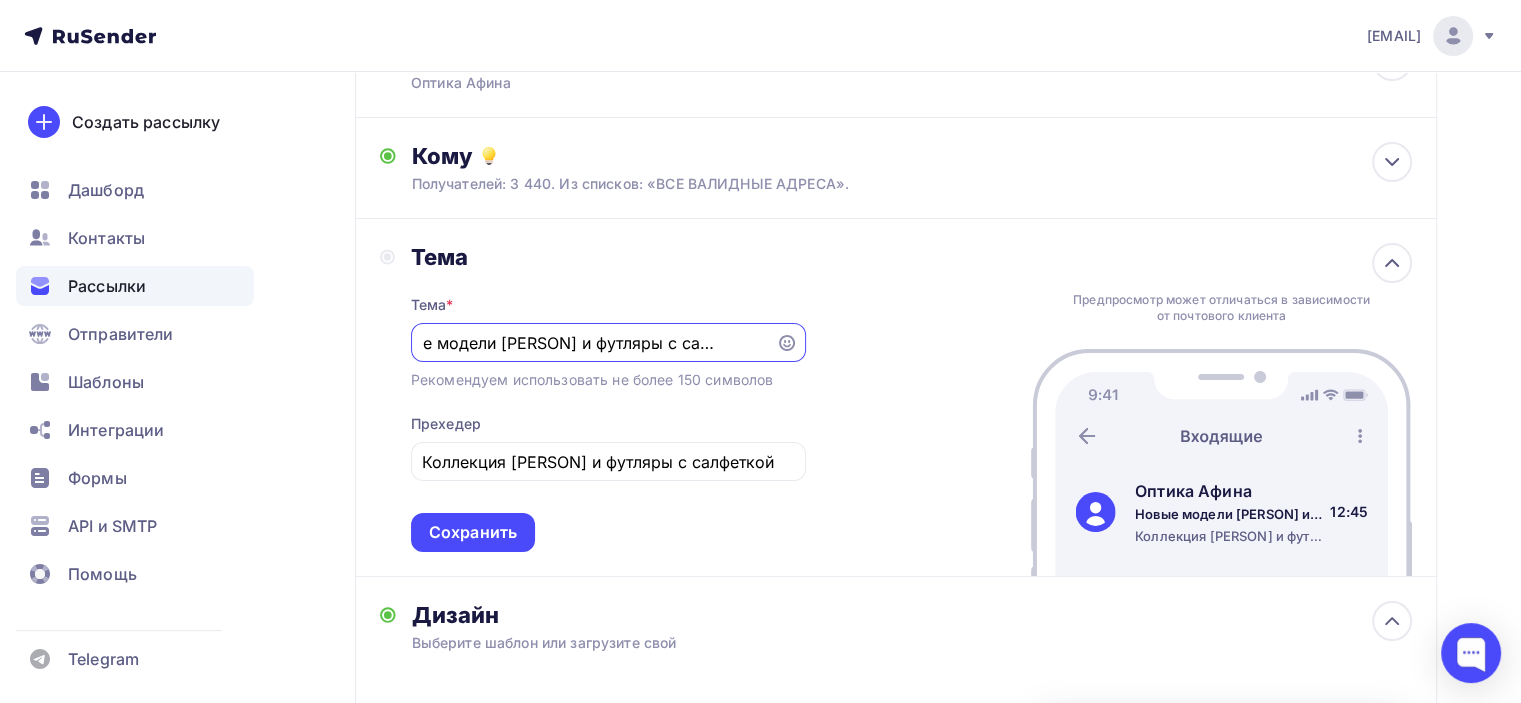 drag, startPoint x: 712, startPoint y: 341, endPoint x: 856, endPoint y: 344, distance: 144.03125 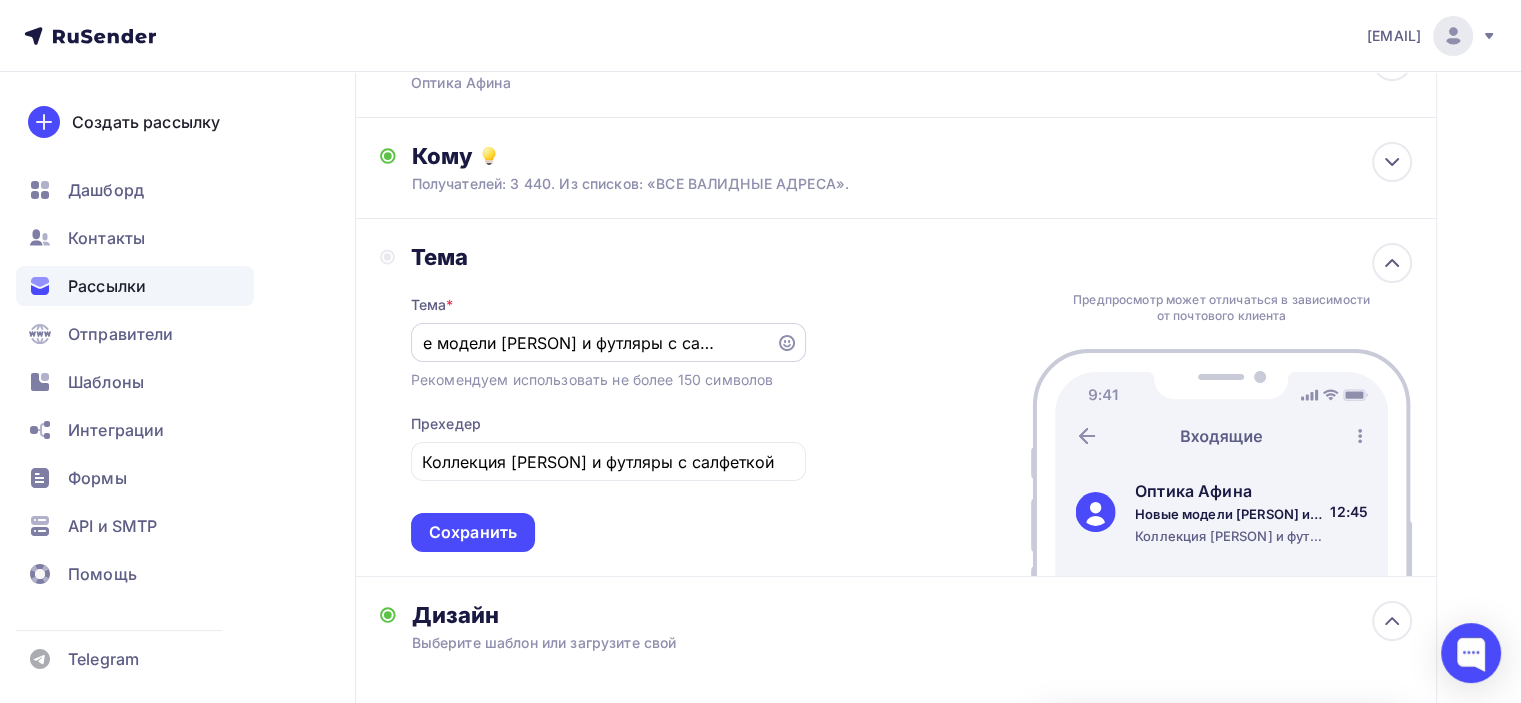 click on "Новые модели [PERSON] и футляры с салфеткой" at bounding box center (608, 342) 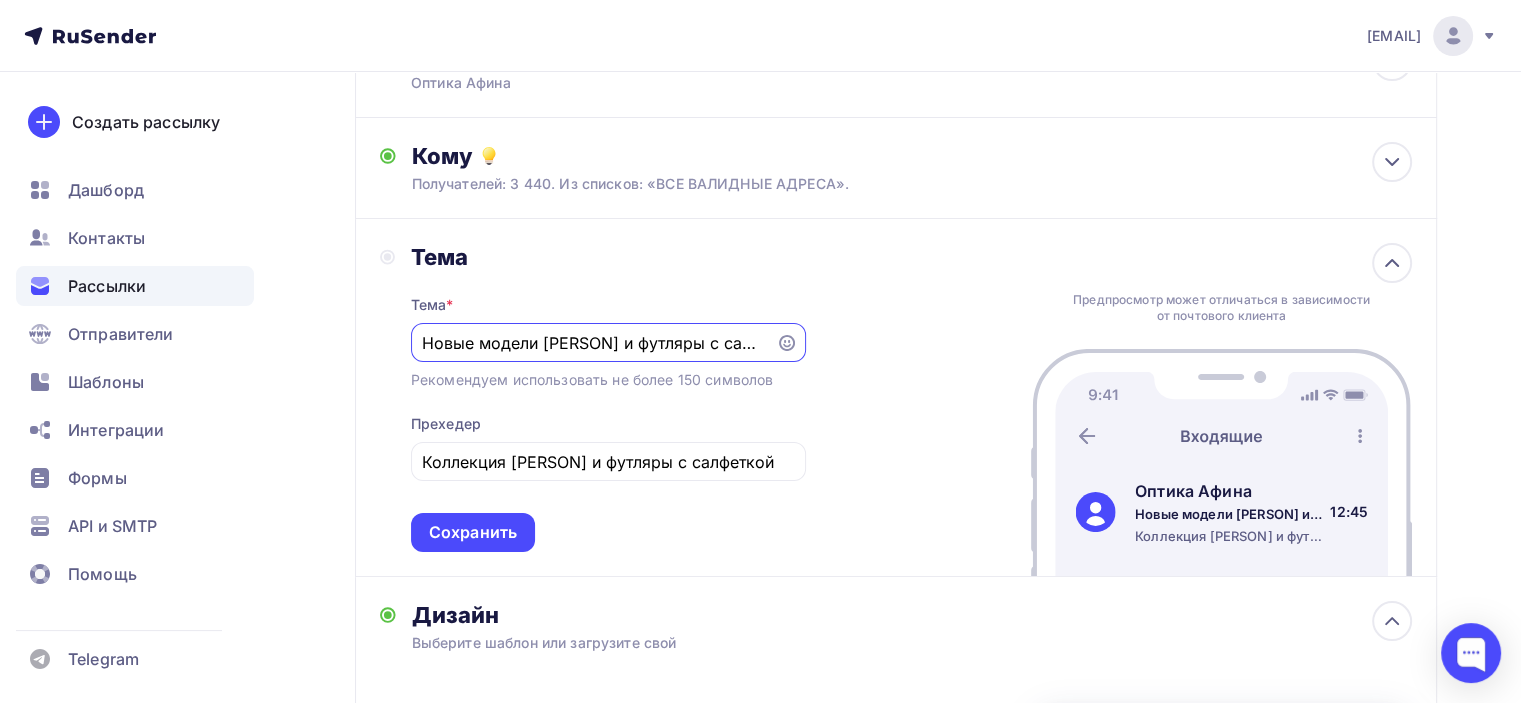 scroll, scrollTop: 0, scrollLeft: 96, axis: horizontal 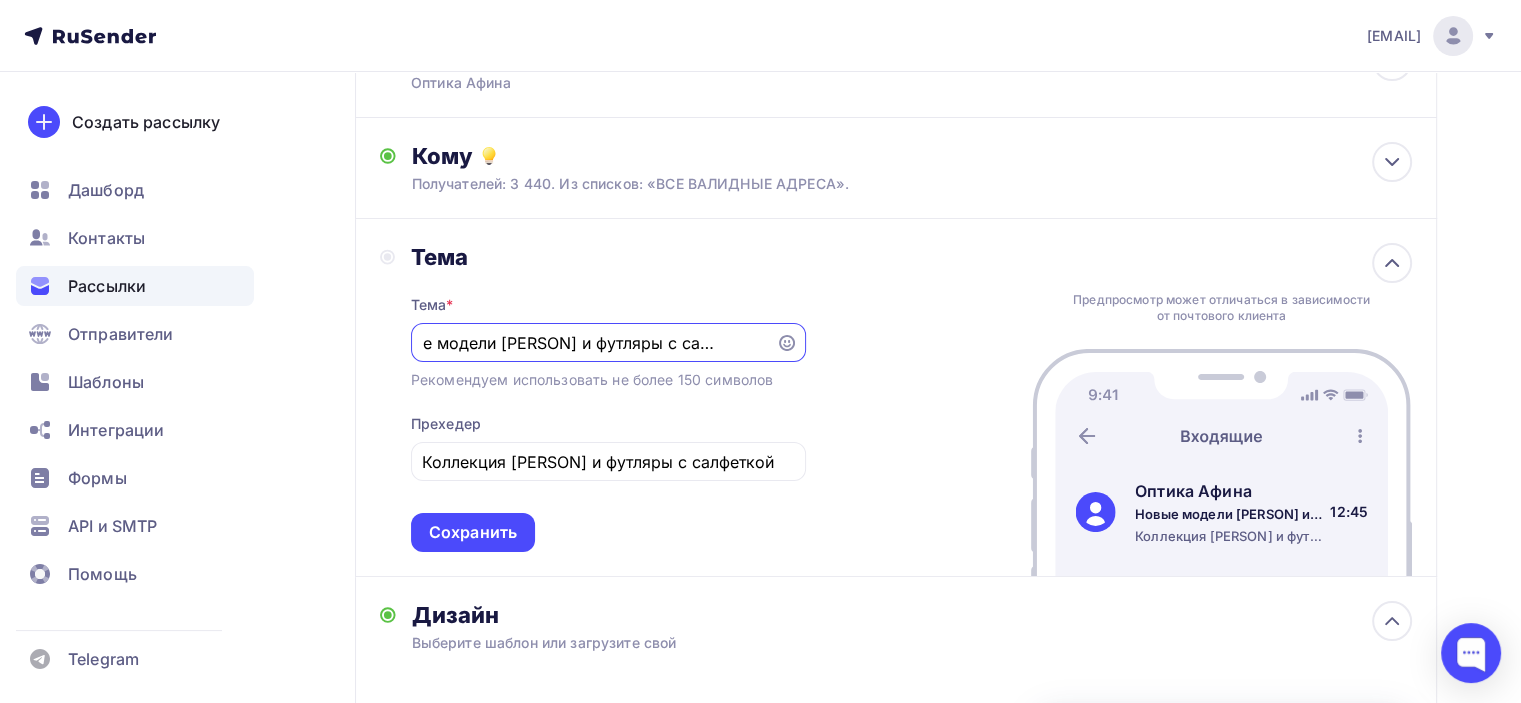 drag, startPoint x: 696, startPoint y: 344, endPoint x: 878, endPoint y: 346, distance: 182.01099 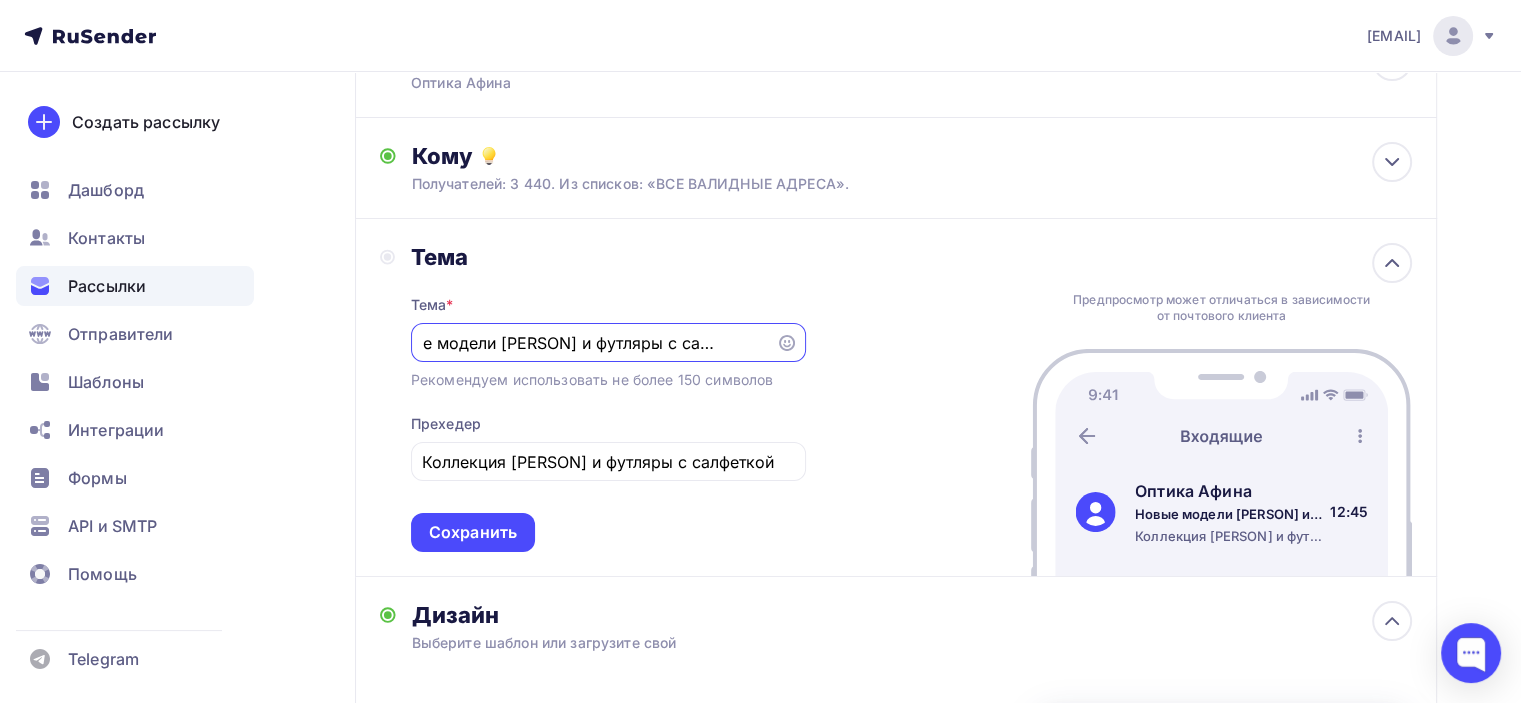 click 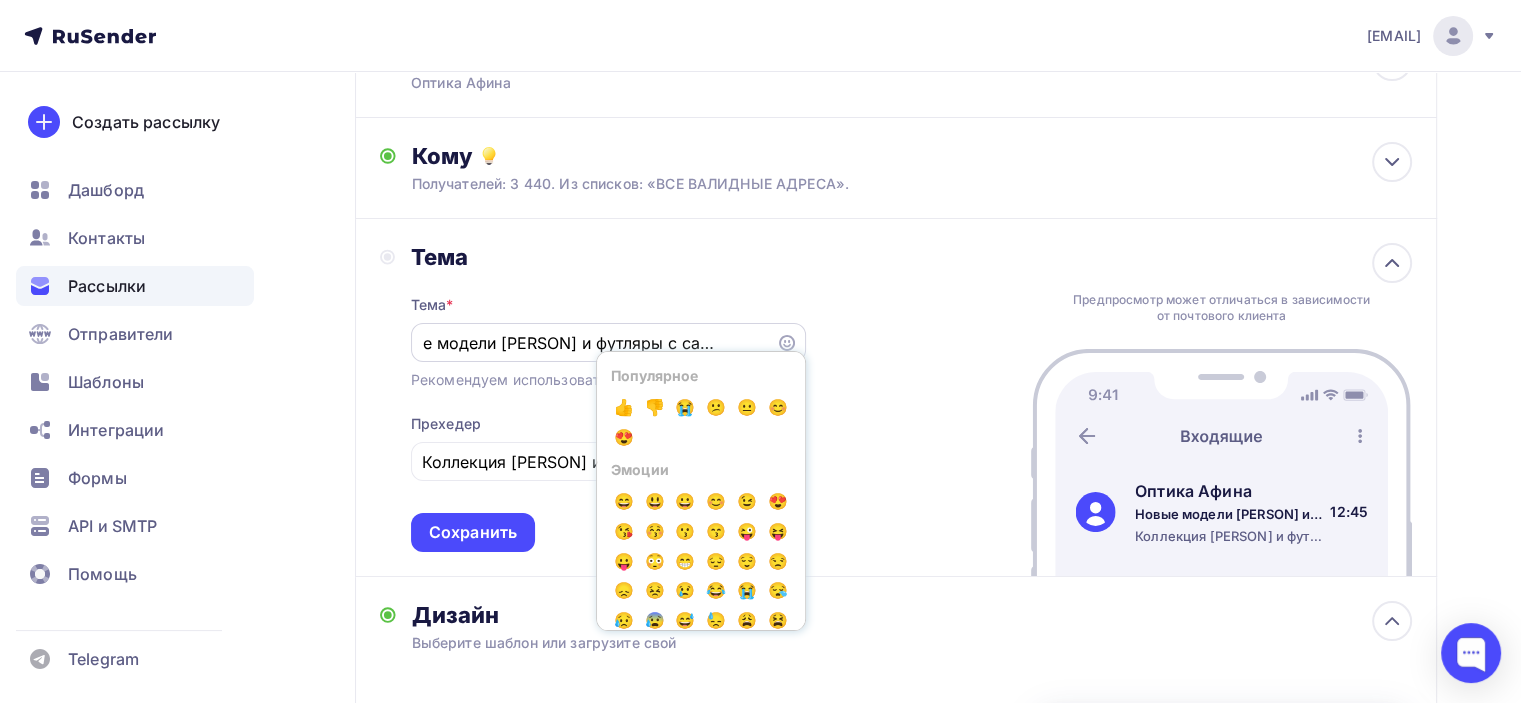scroll, scrollTop: 0, scrollLeft: 0, axis: both 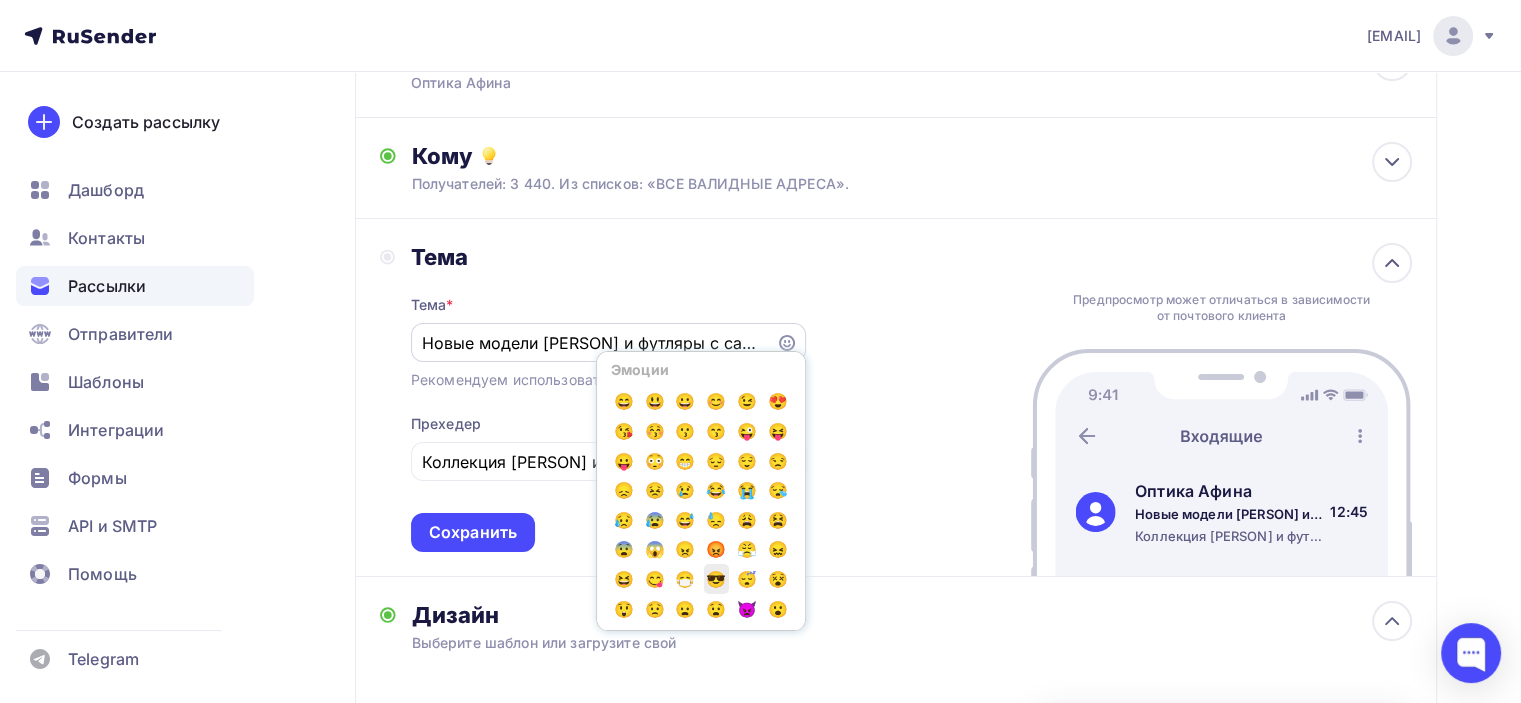 click on "😎" at bounding box center [717, 579] 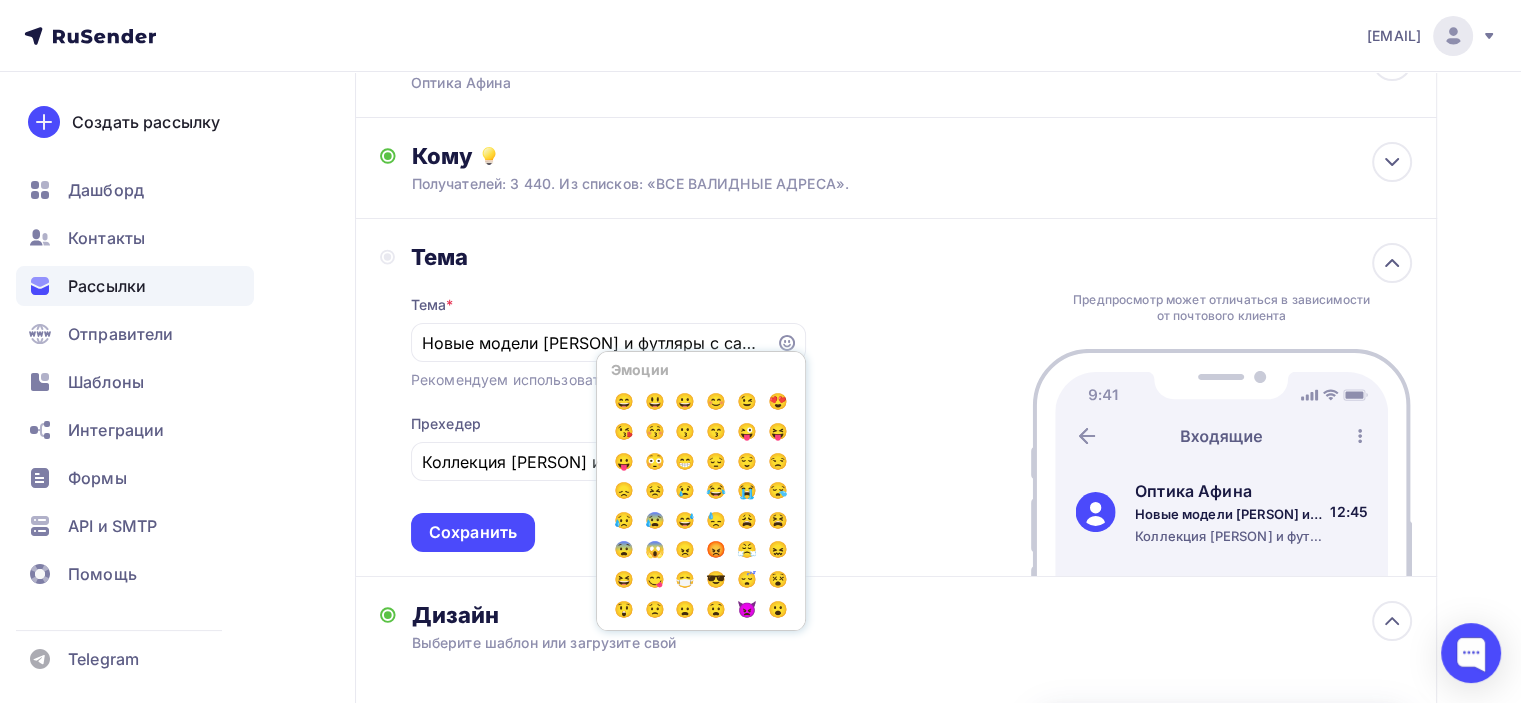 click on "Тема
Тема  *     Новые модели [PERSON] и футляры с салфеткой 😎😎       Популярное   👍 👎 😭 😕 😐 😊 😍 Эмоции   😄 😃 😀 😊 😉 😍 😘 😚 😗 😙 😜 😝 😛 😳 😁 😔 😌 😒 😞 😣 😢 😂 😭 😪 😥 😰 😅 😓 😩 😫 😨 😱 😠 😡 😤 😖 😆 😋 😷 😎 😴 😵 😲 😟 😦 😧 👿 😮 😬 😐 😕 😯 😏 😑 👲 👳 👮 👷 💂 👶 👦 👧 👨 👩 👴 👵 👱 👼 👸 😺 😸 😻 😽 😼 🙀 😿 😹 😾 👹 👺 🙈 🙉 🙊 💀 👽 💩 🔥 ✨ 🌟 💫 💥 💢 💦 💧 💤 💨 👂 👀 👃 👅 👄 👍 👎 👌 👊 ✊ 👋 ✋ 👐 👆 👇 👉 👈 🙌 🙏 👏 💪 🚶 🏃 💃 👫 👪 💏 💑 👯 🙆 🙅 💁 🙋 💆 💇 💅 👰 🙎 🙍 🙇 🎩 👑 👒 👟 👞 👡 👠 👢 👕 👔 👚 👗 🎽 👖 👘 👙 💼 👜 👝 👛 👓 🎀 🌂 💄" at bounding box center (896, 398) 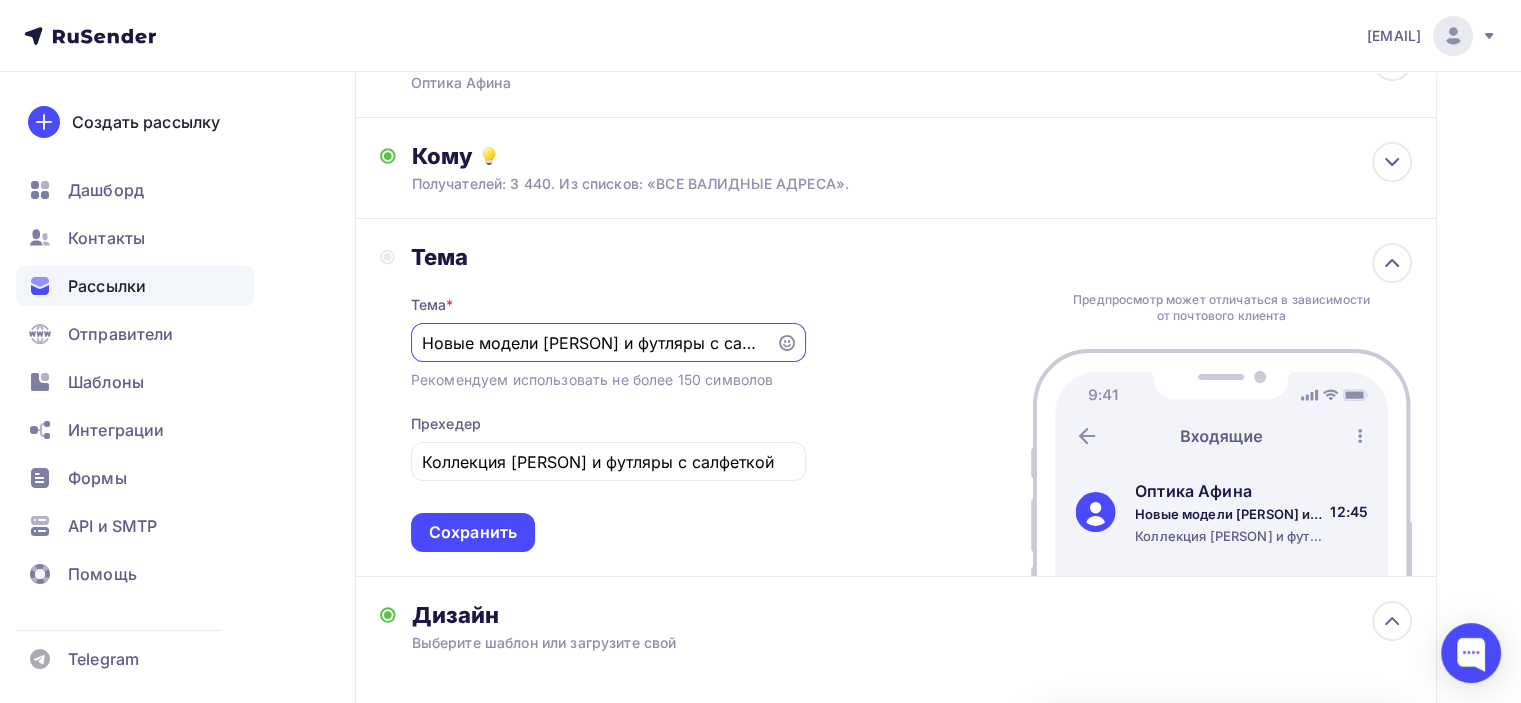 scroll, scrollTop: 0, scrollLeft: 144, axis: horizontal 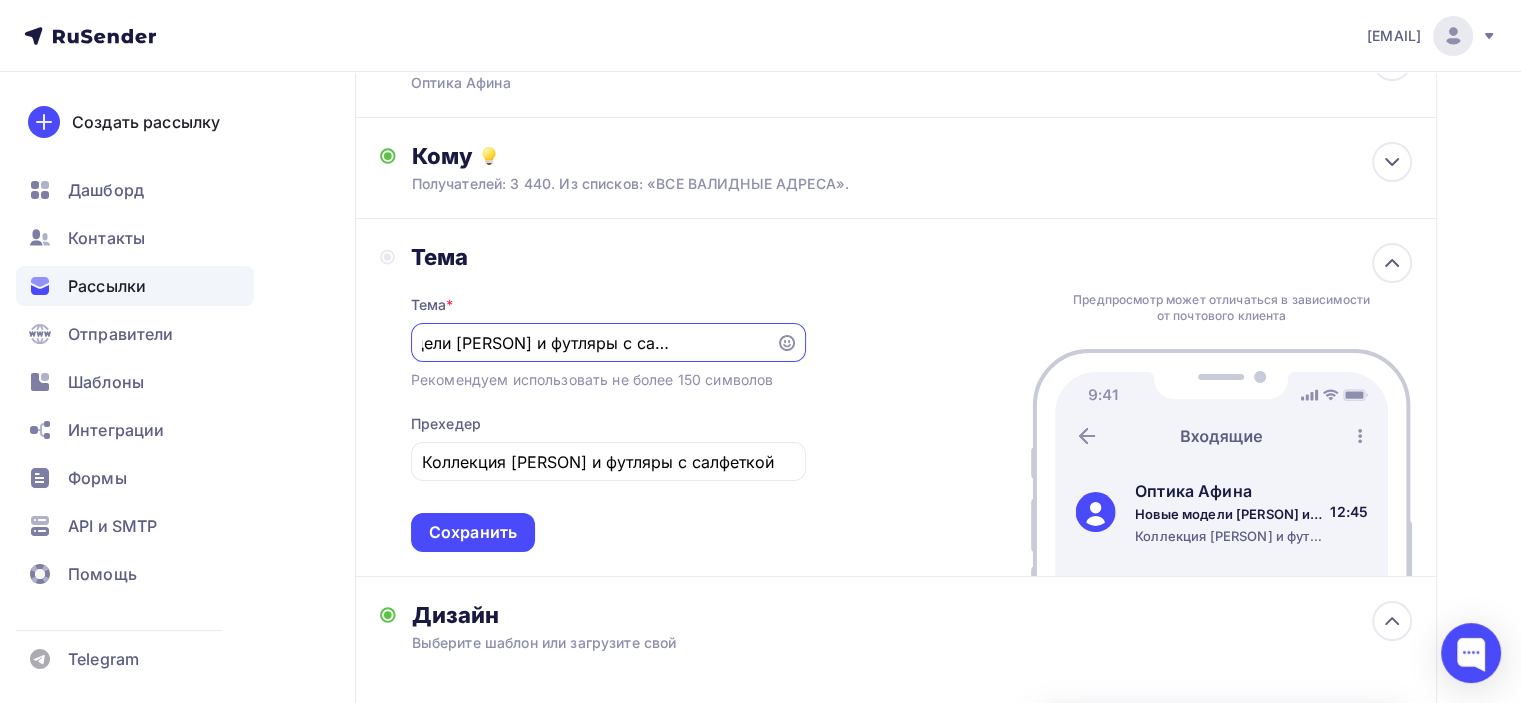 drag, startPoint x: 697, startPoint y: 335, endPoint x: 936, endPoint y: 341, distance: 239.0753 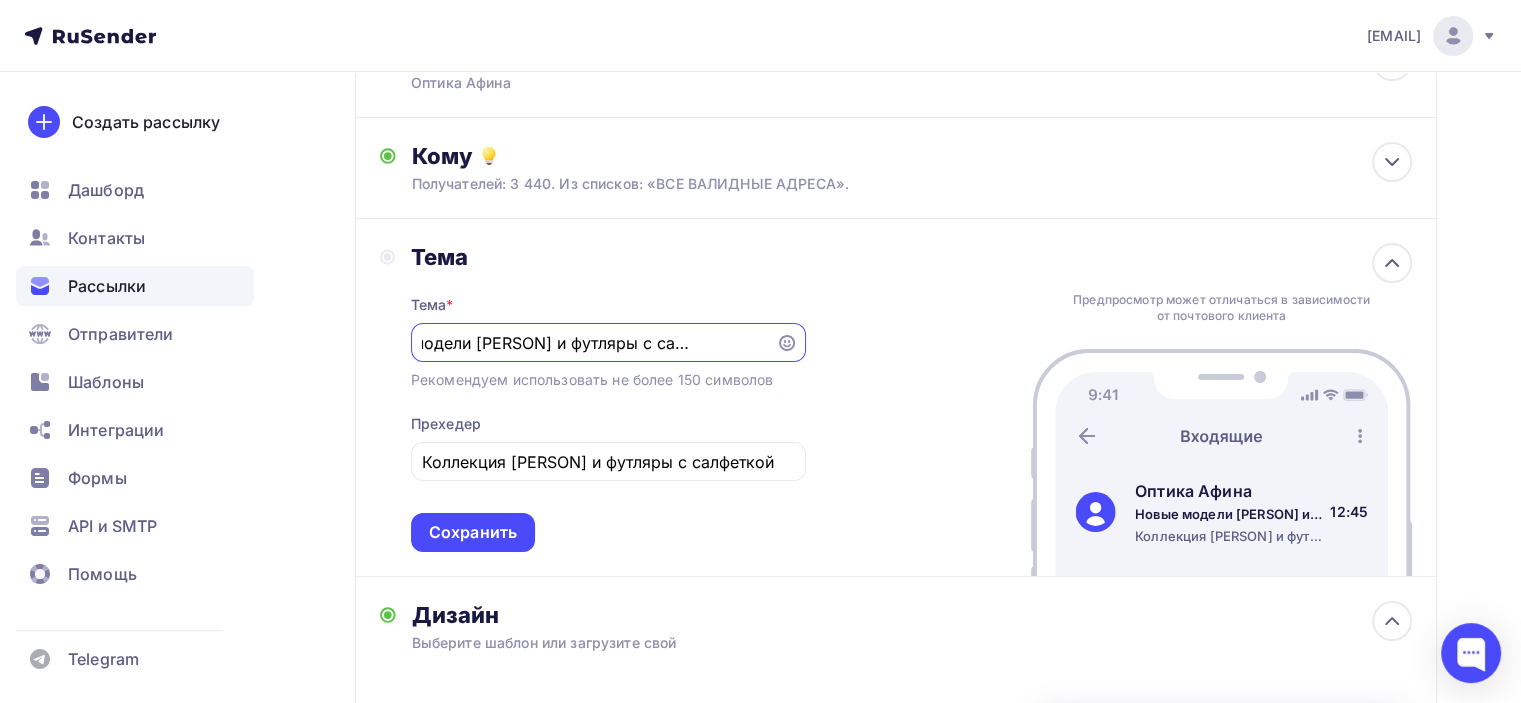 scroll, scrollTop: 0, scrollLeft: 0, axis: both 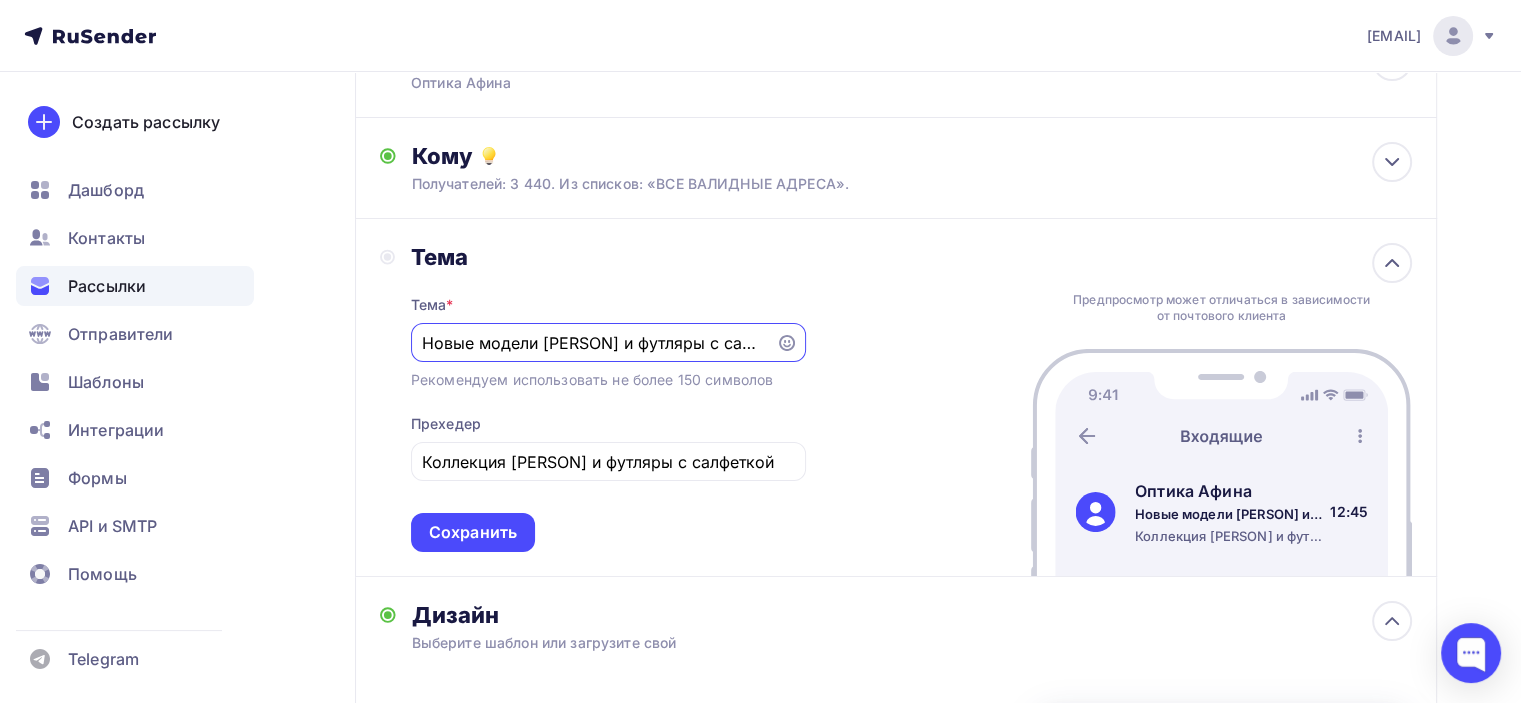 drag, startPoint x: 691, startPoint y: 341, endPoint x: 284, endPoint y: 346, distance: 407.0307 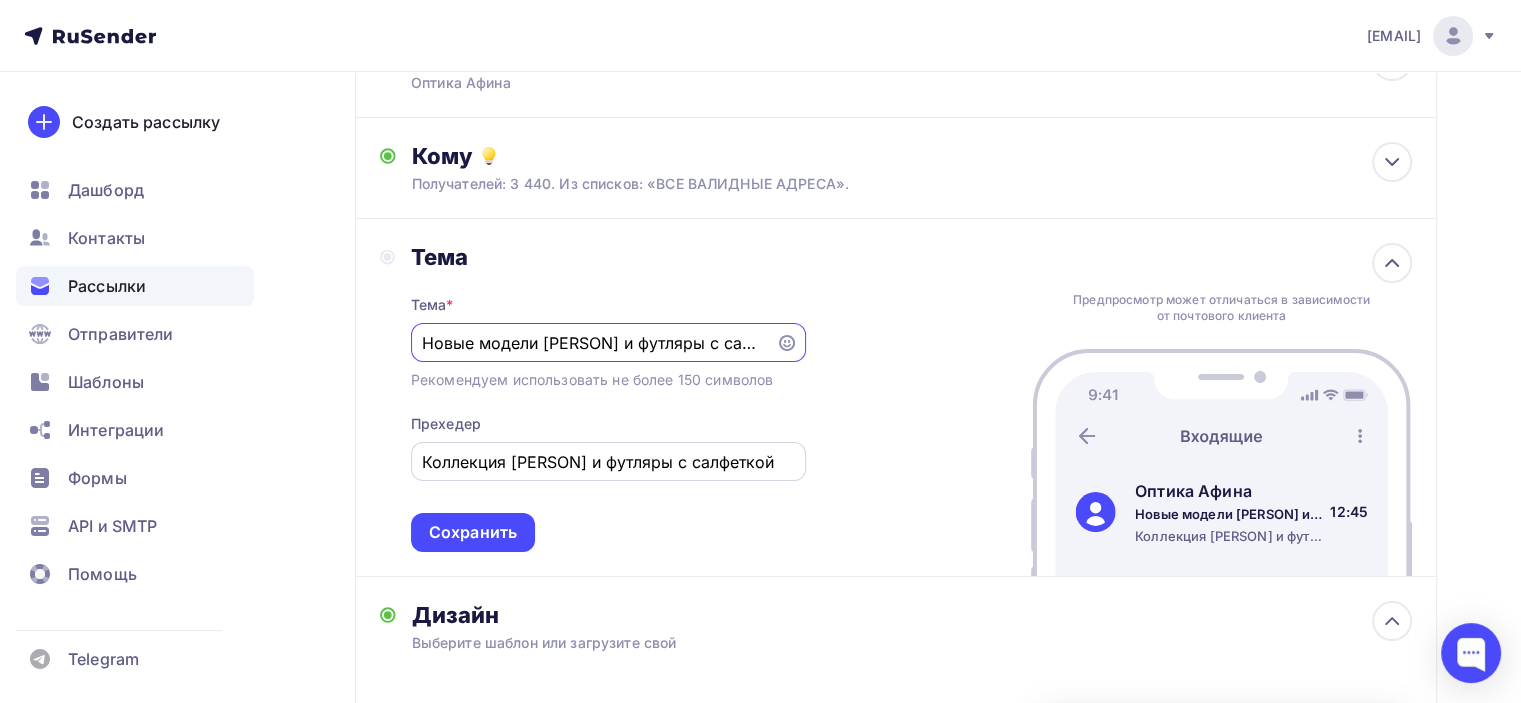 type on "Новые модели [PERSON] и футляры с салфеткой 😎" 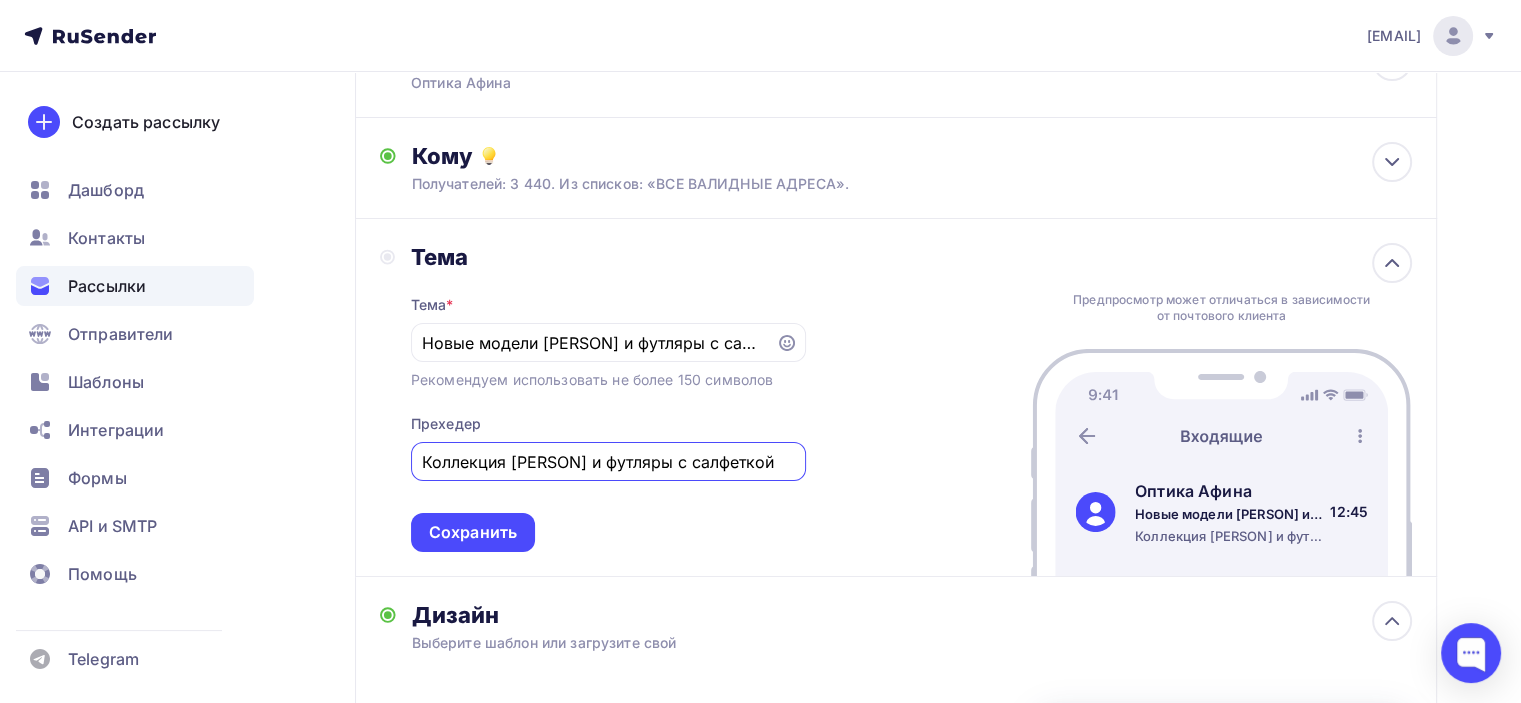 click on "Коллекция [PERSON] и футляры с салфеткой" at bounding box center [608, 462] 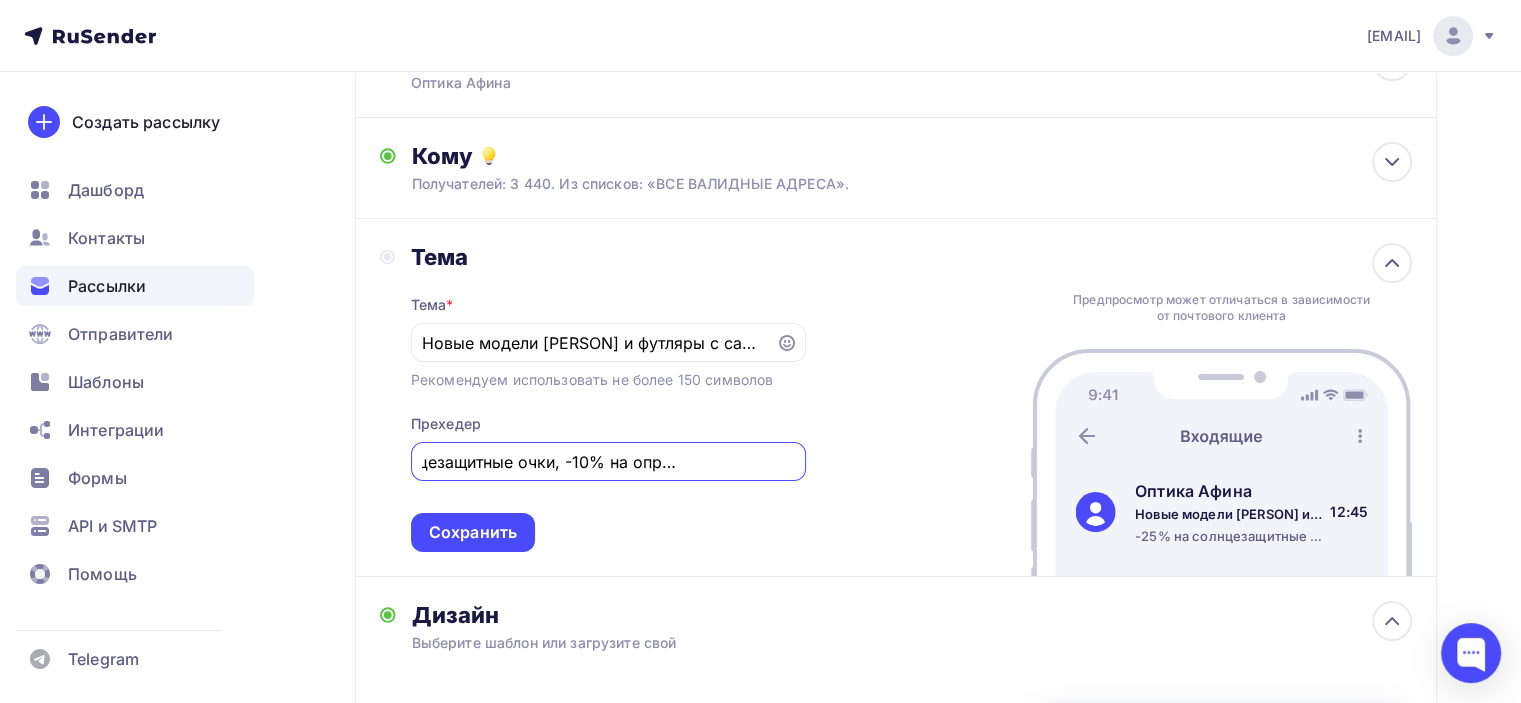 scroll, scrollTop: 0, scrollLeft: 129, axis: horizontal 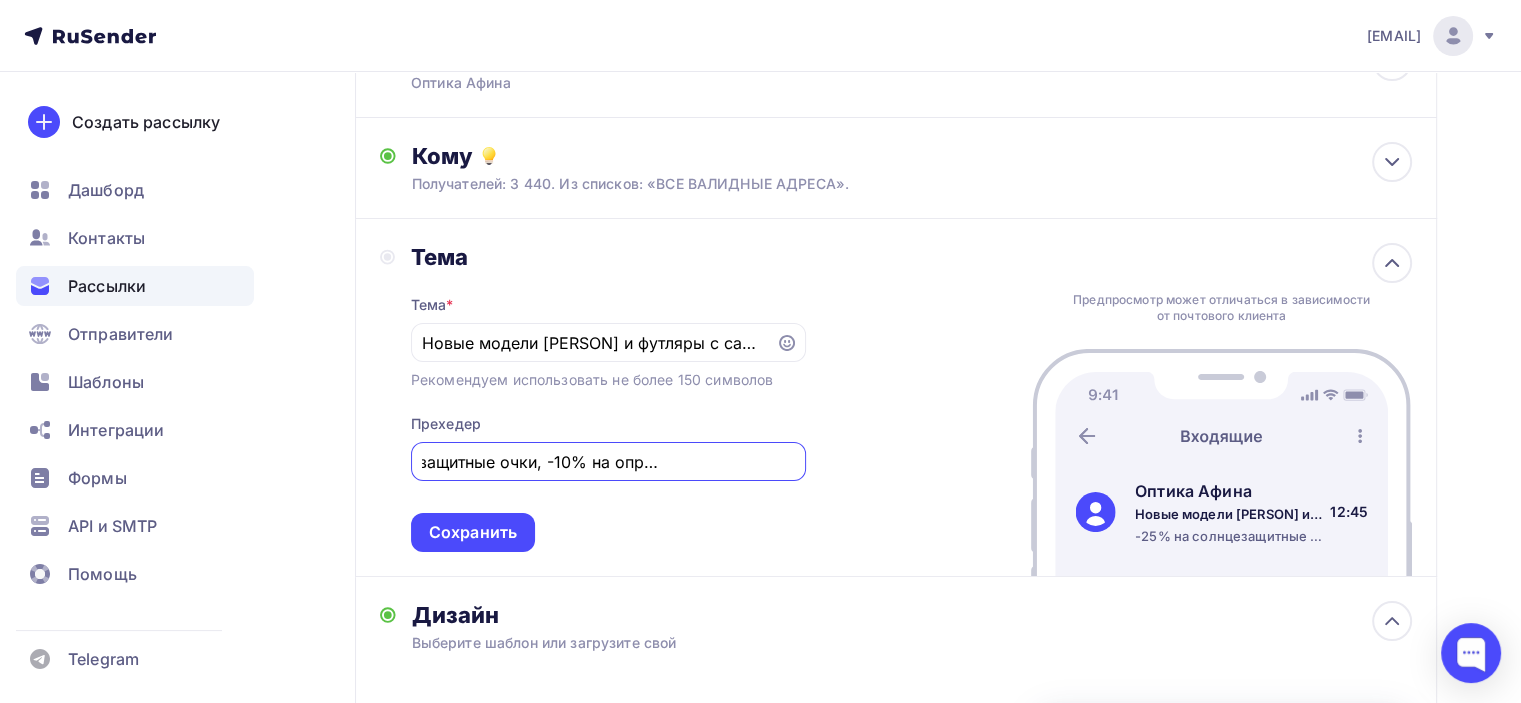 type on "-25% на солнцезащитные очки, -10% на оправы и готовые очки" 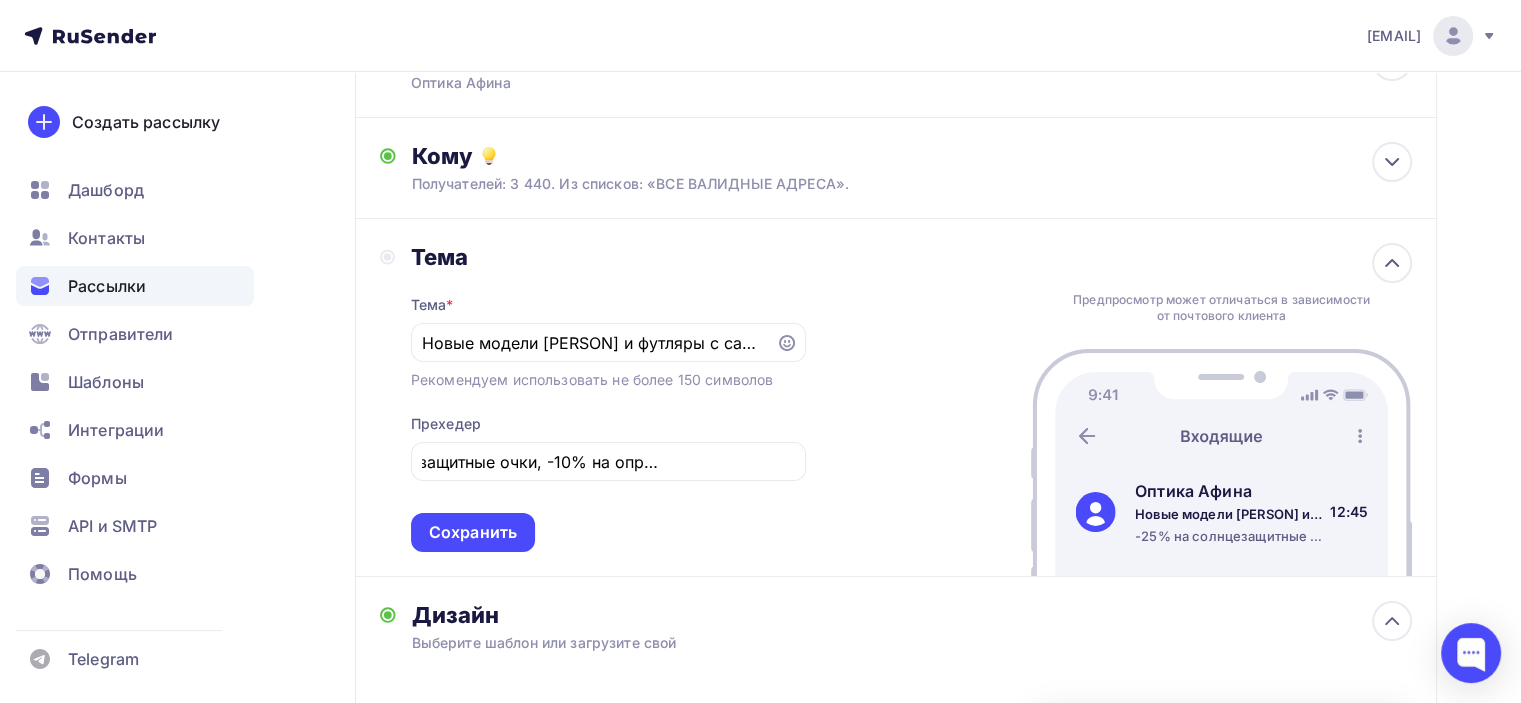 scroll, scrollTop: 0, scrollLeft: 0, axis: both 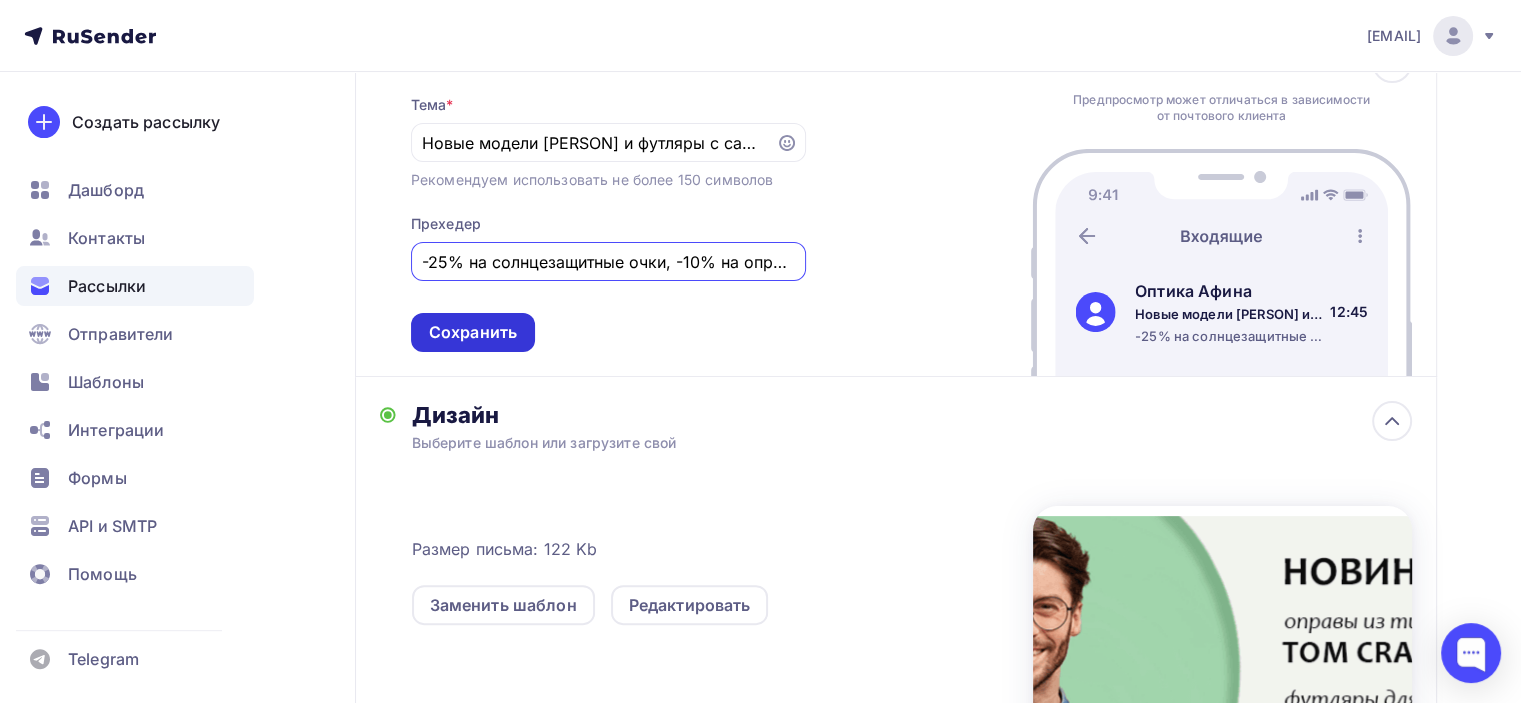 click on "Сохранить" at bounding box center [473, 332] 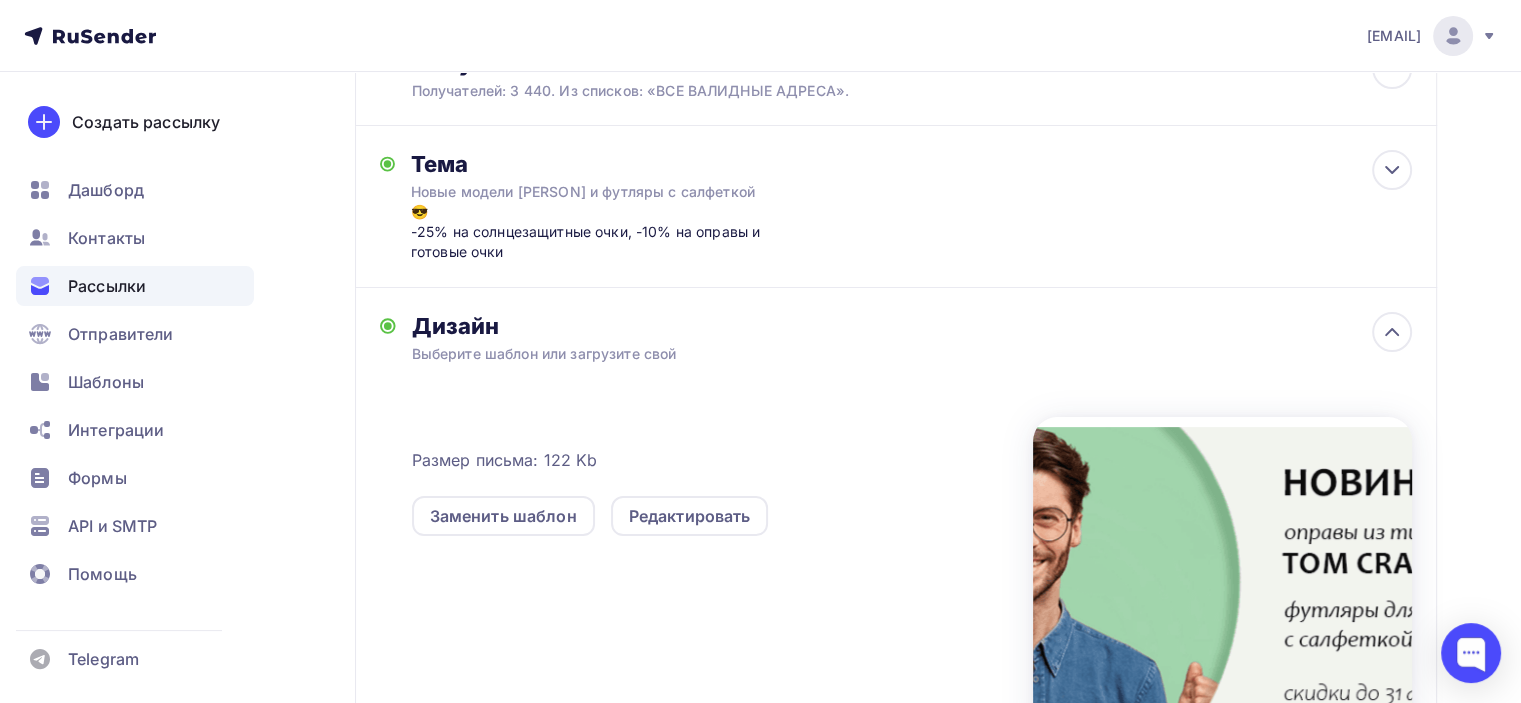 scroll, scrollTop: 0, scrollLeft: 0, axis: both 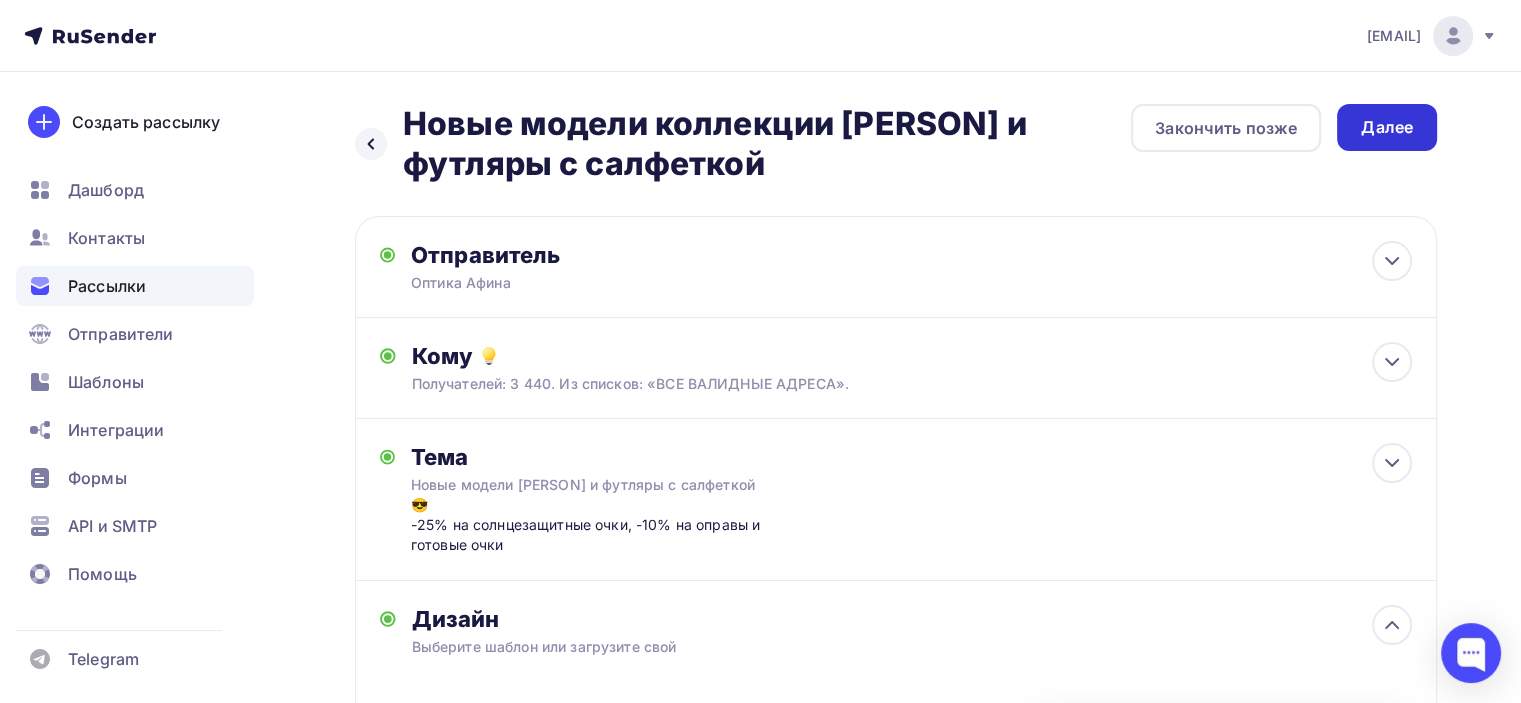 click on "Далее" at bounding box center (1387, 127) 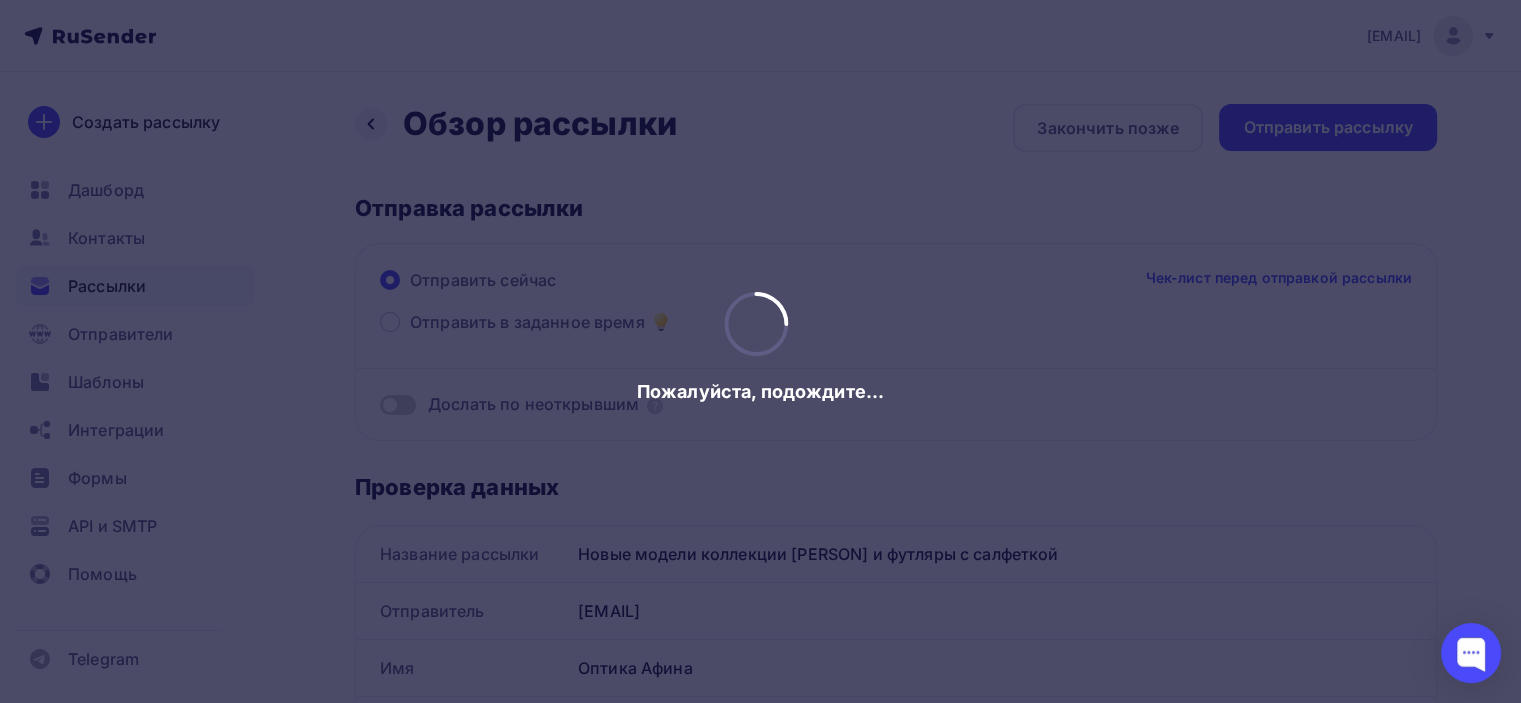 scroll, scrollTop: 0, scrollLeft: 0, axis: both 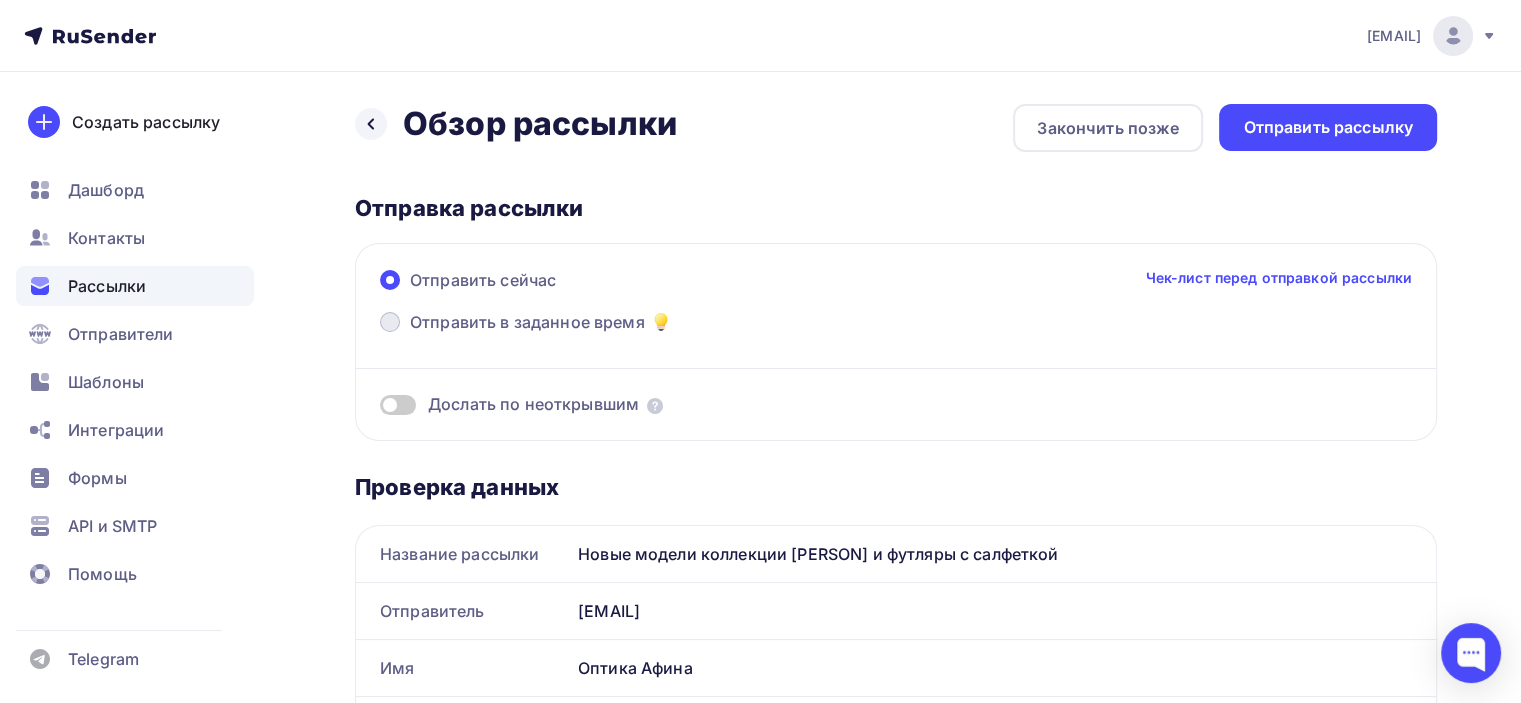 click on "Отправить в заданное время" at bounding box center (527, 322) 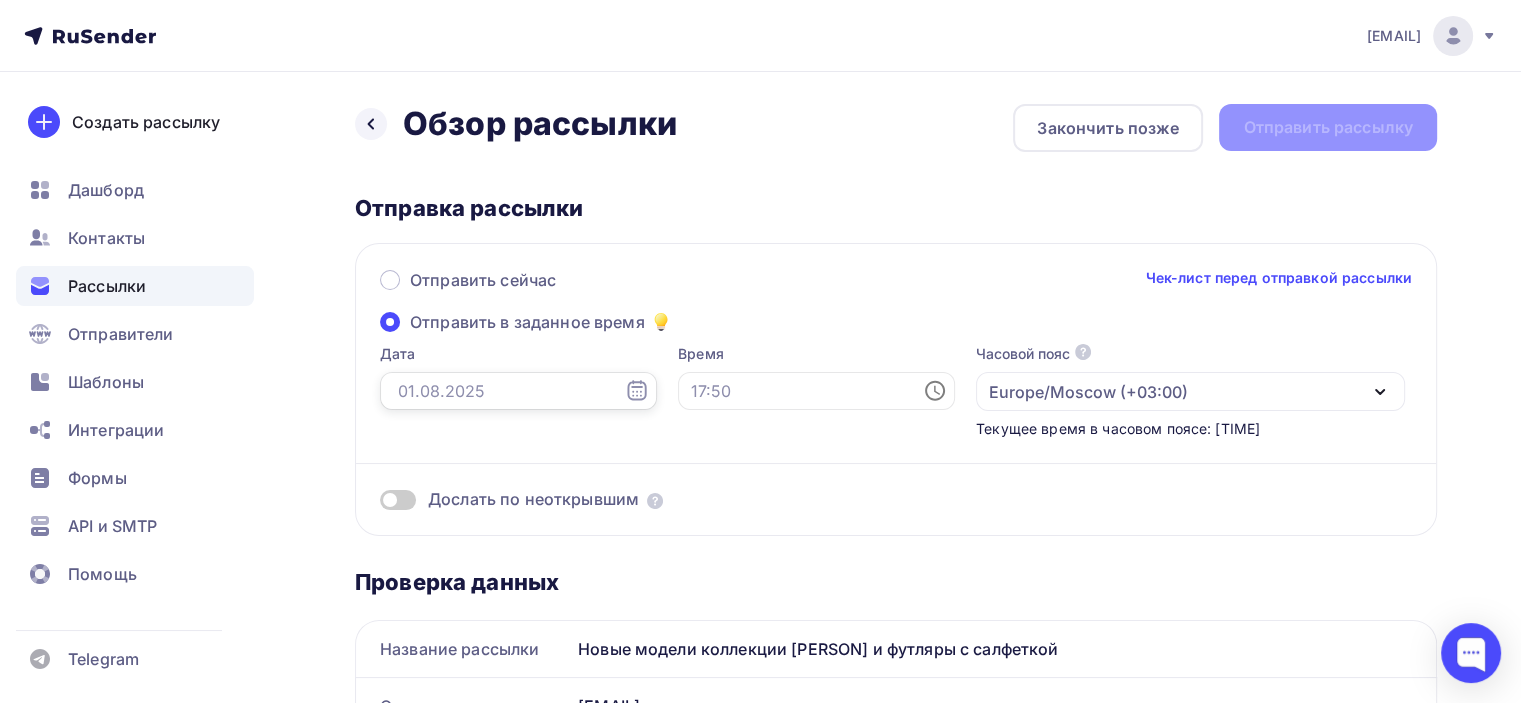 click at bounding box center (518, 391) 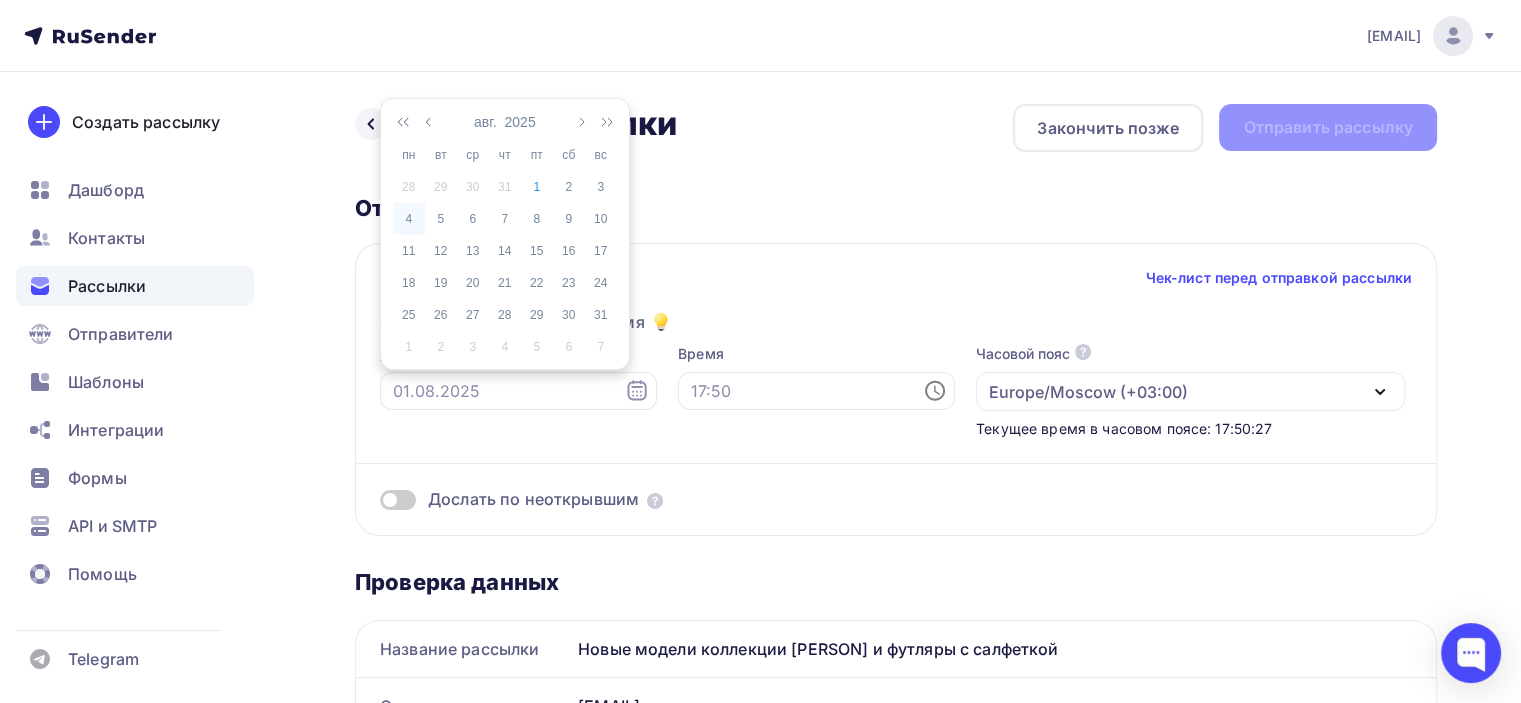 click on "4" at bounding box center [409, 219] 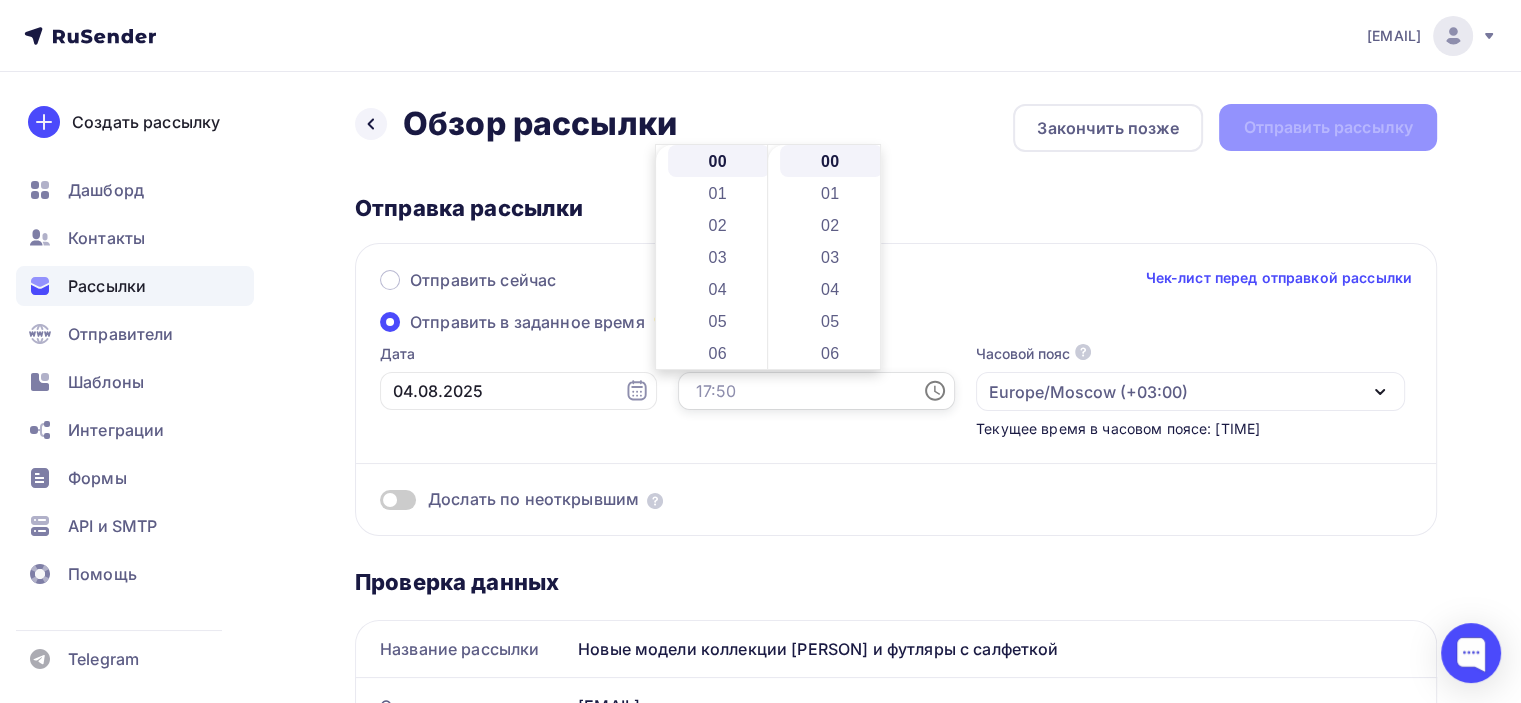 click at bounding box center (816, 391) 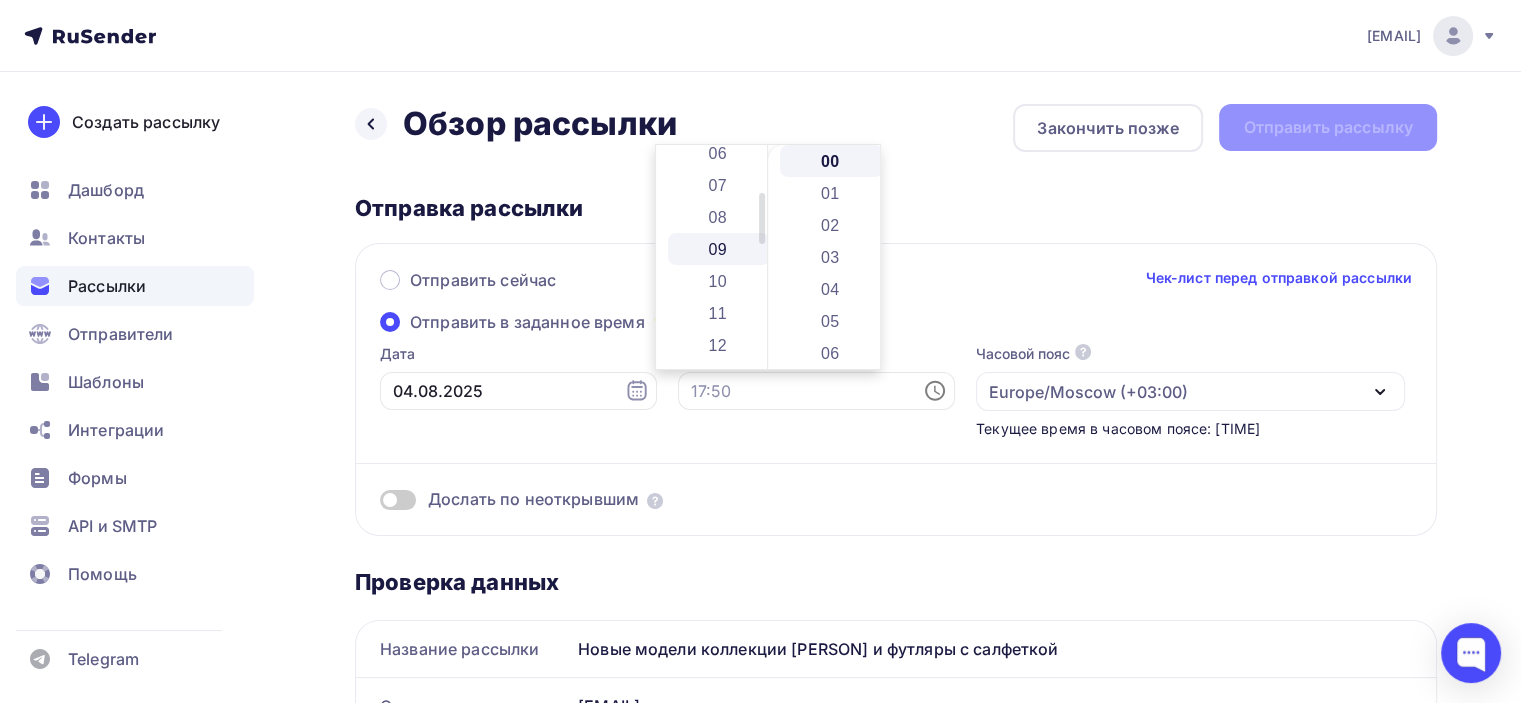 click on "09" at bounding box center [719, 249] 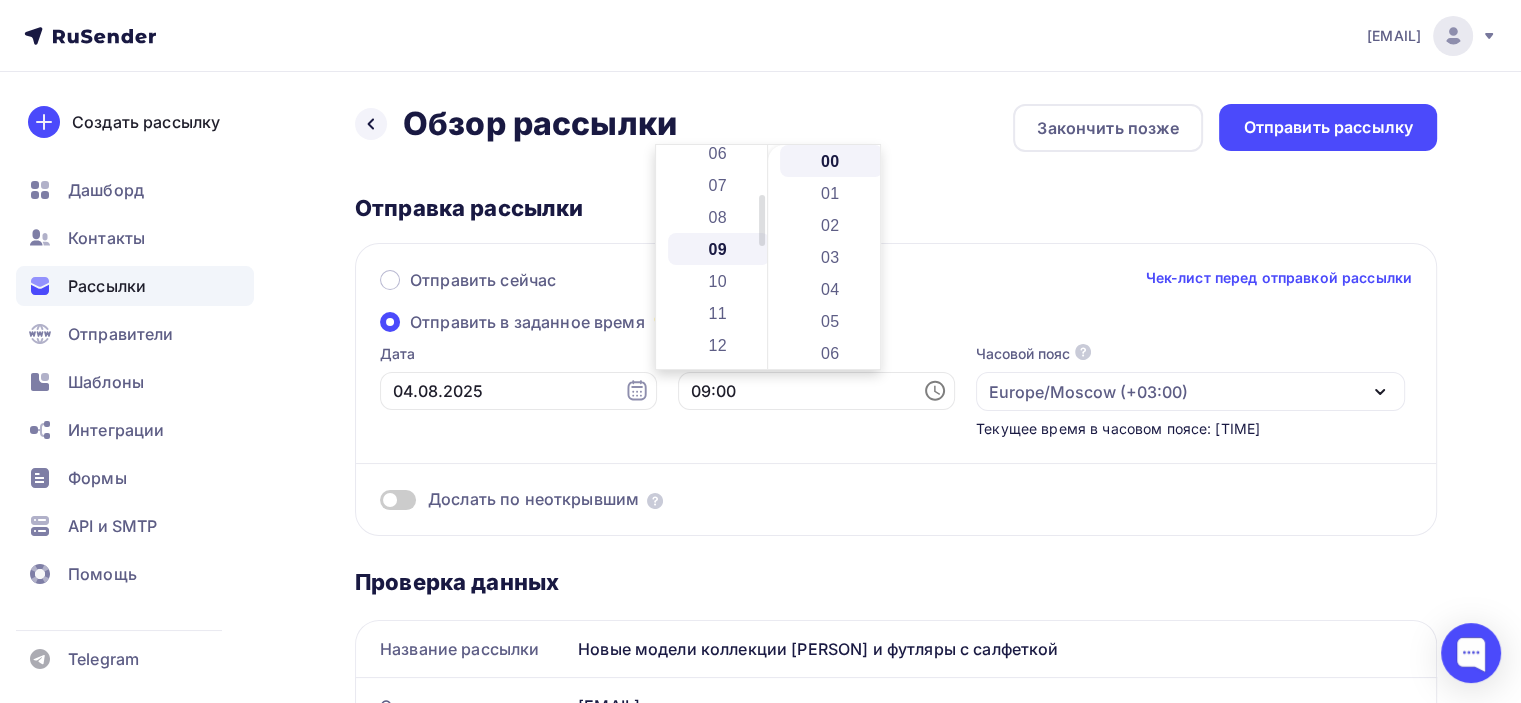 scroll, scrollTop: 288, scrollLeft: 0, axis: vertical 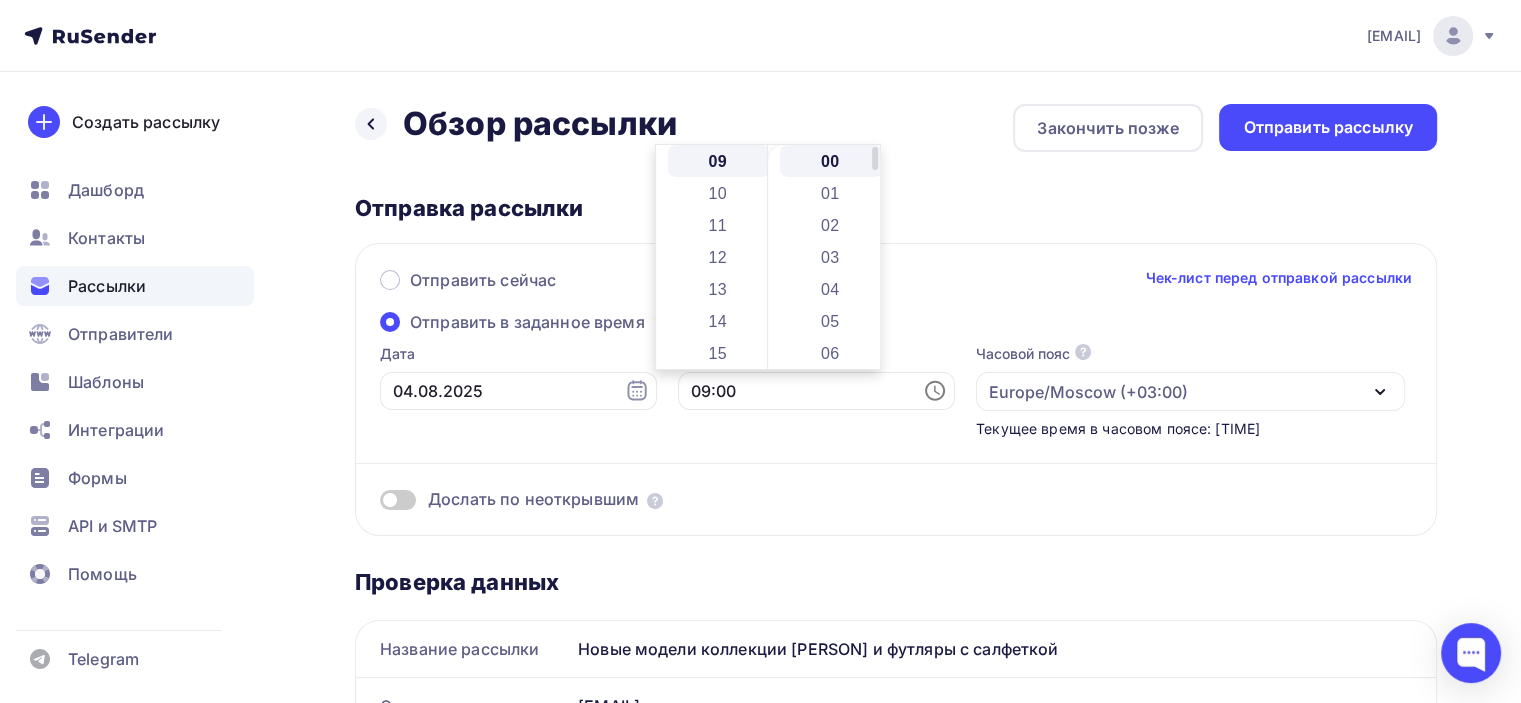 click on "00" at bounding box center (831, 161) 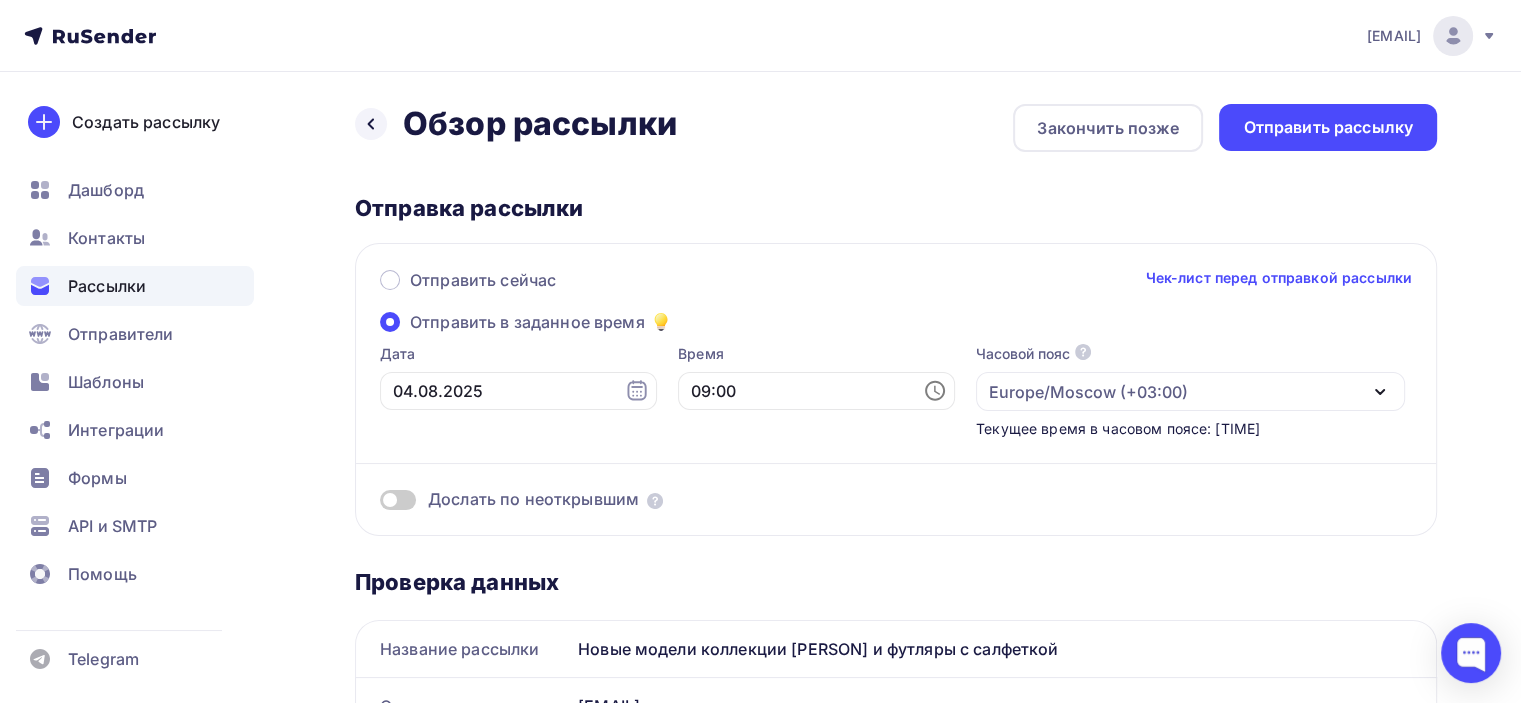 click on "Назад
Обзор рассылки
Обзор рассылки
Закончить позже
Отправить рассылку" at bounding box center (896, 128) 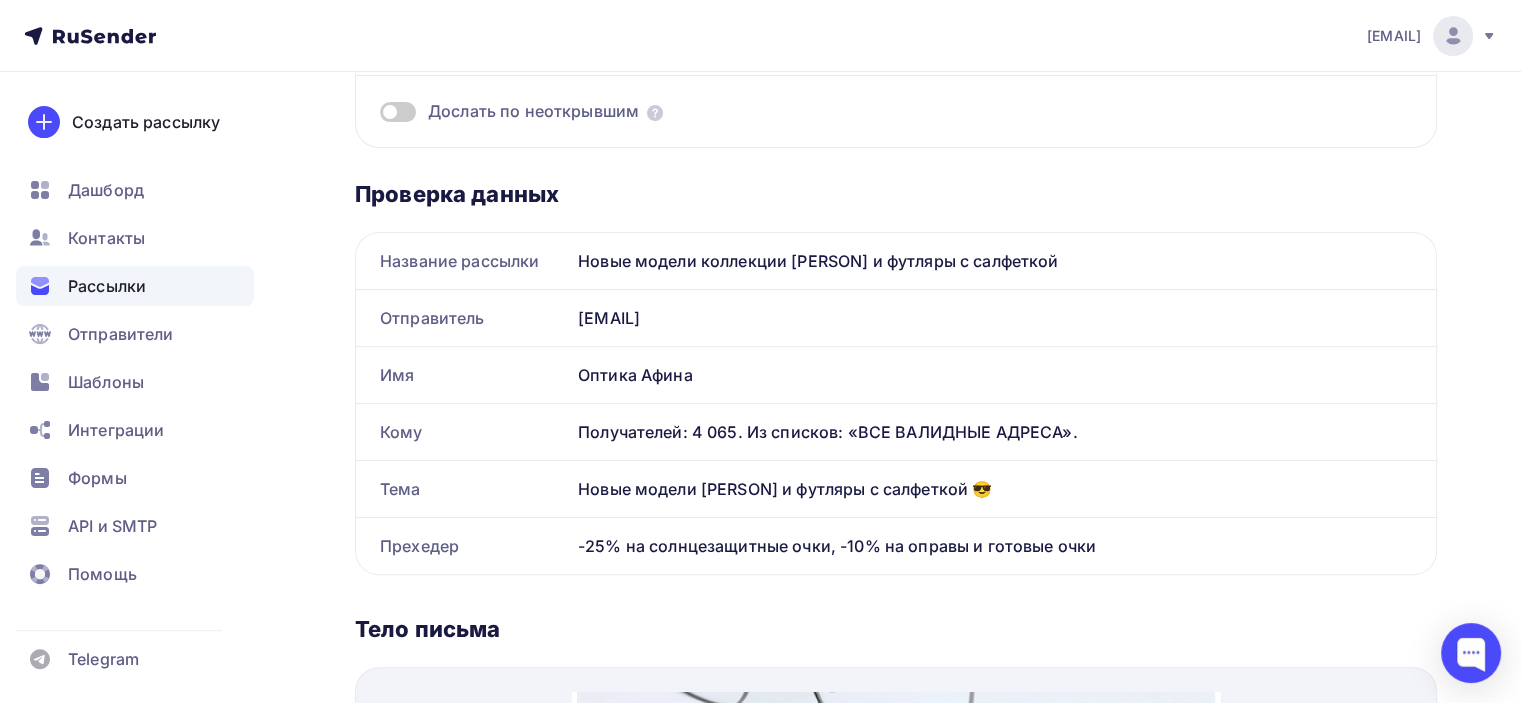 scroll, scrollTop: 0, scrollLeft: 0, axis: both 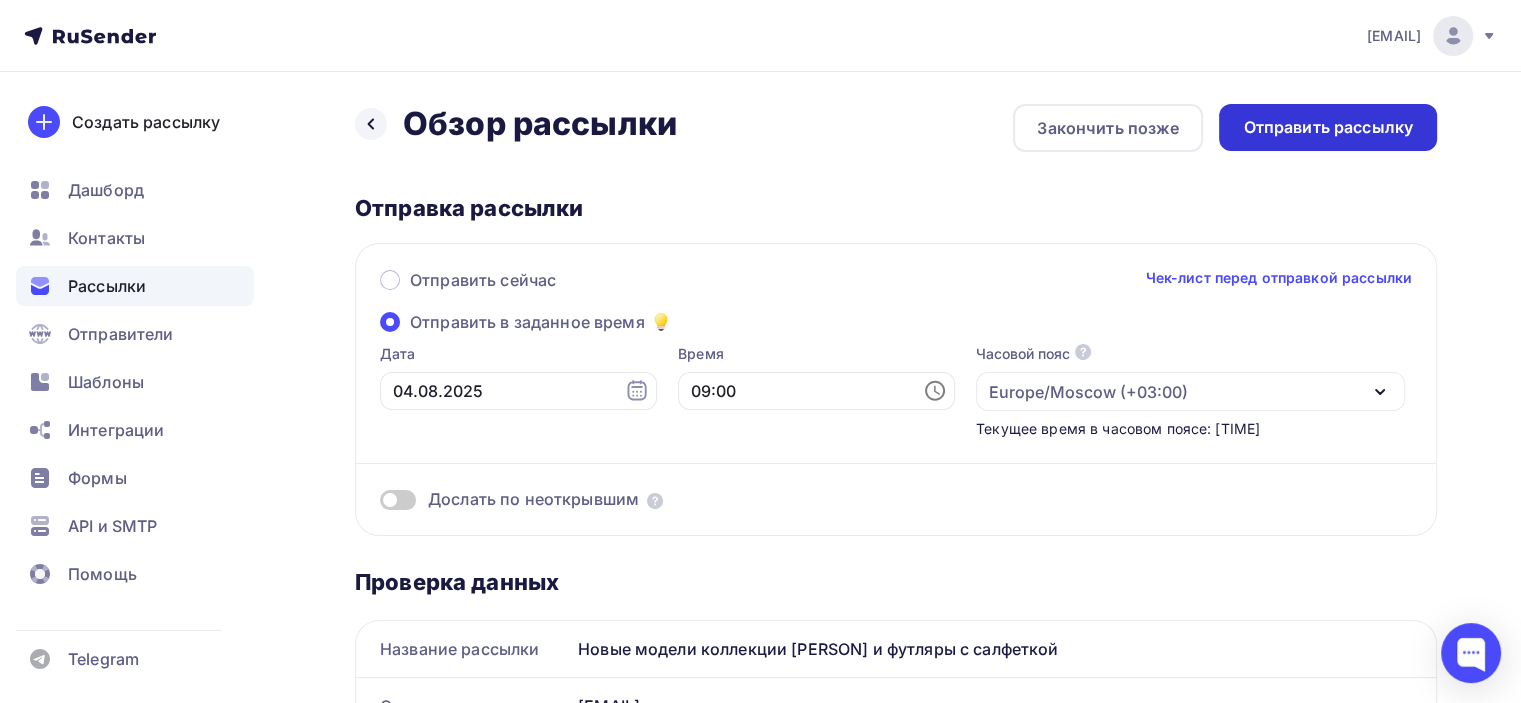 click on "Отправить рассылку" at bounding box center (1328, 127) 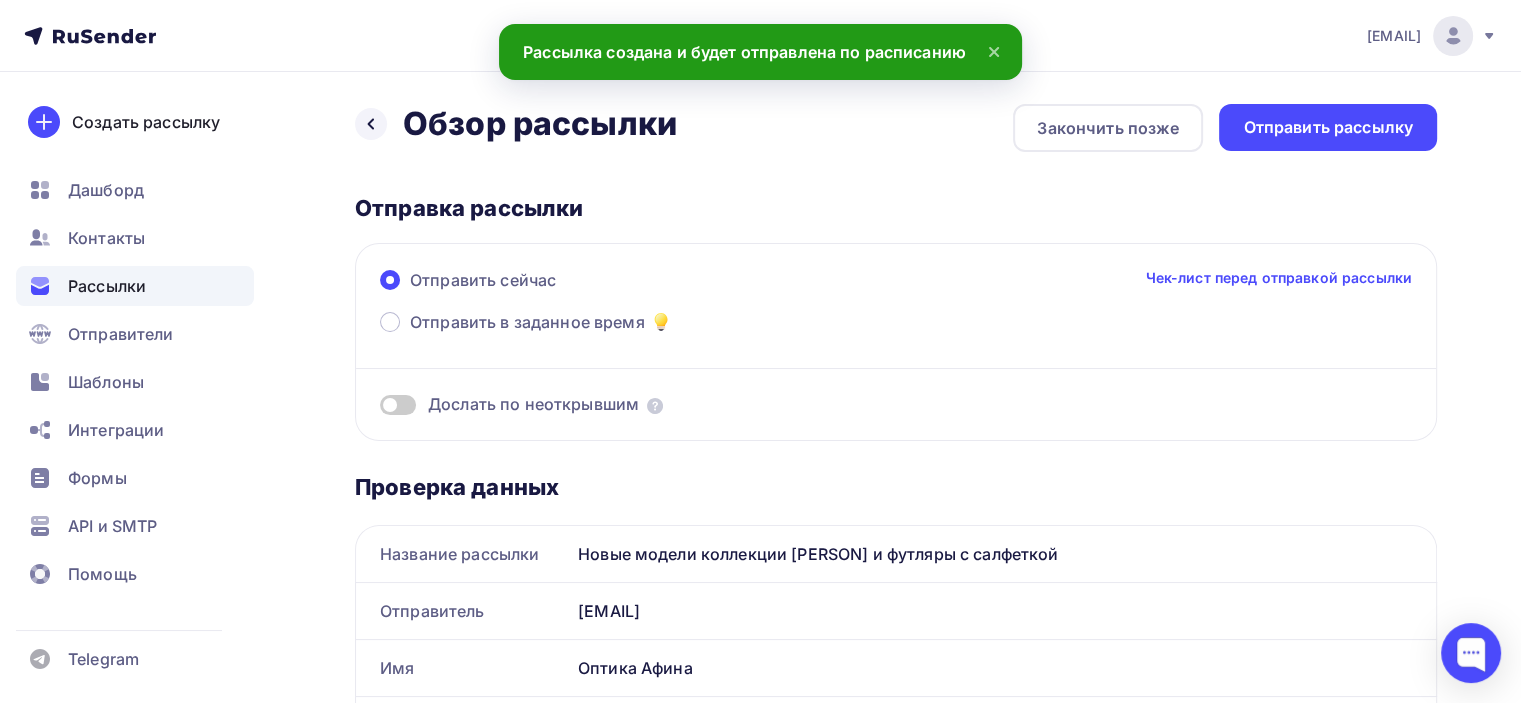 scroll, scrollTop: 0, scrollLeft: 0, axis: both 